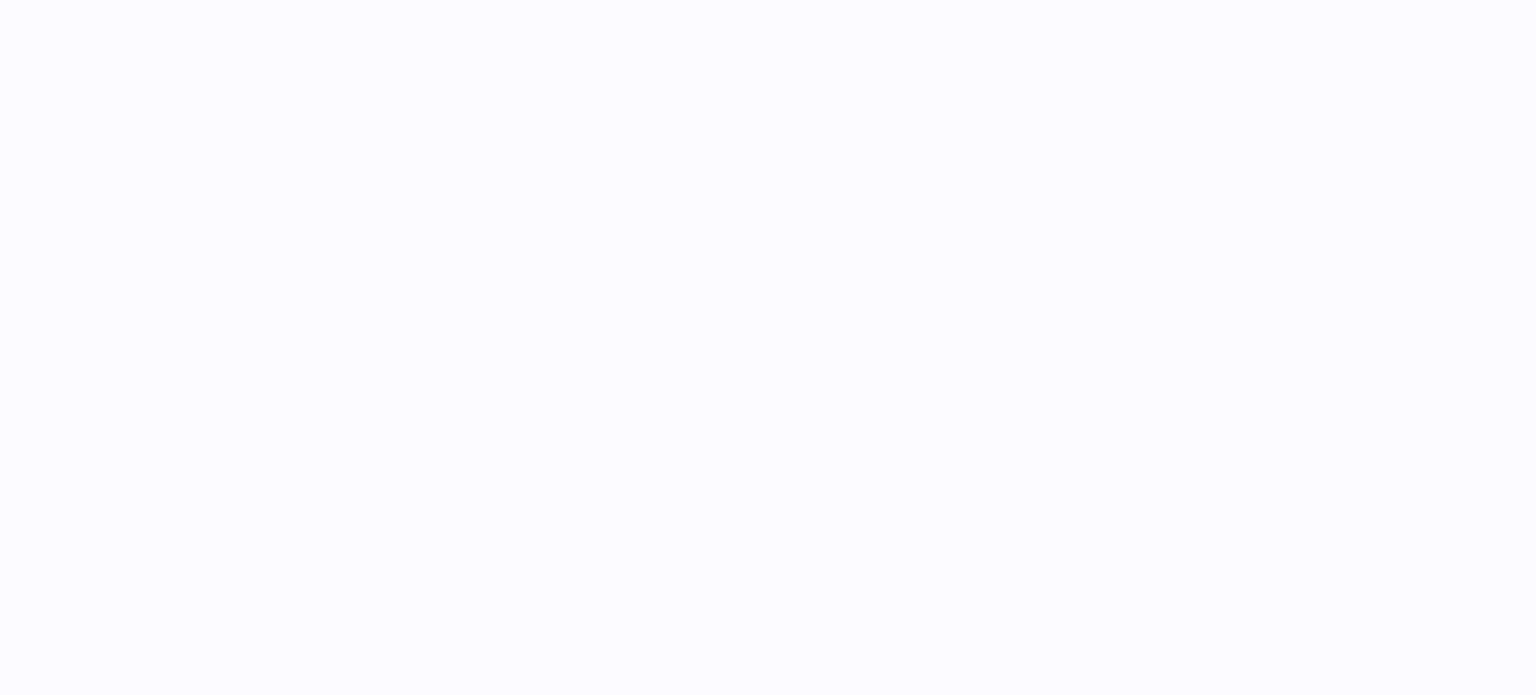 scroll, scrollTop: 0, scrollLeft: 0, axis: both 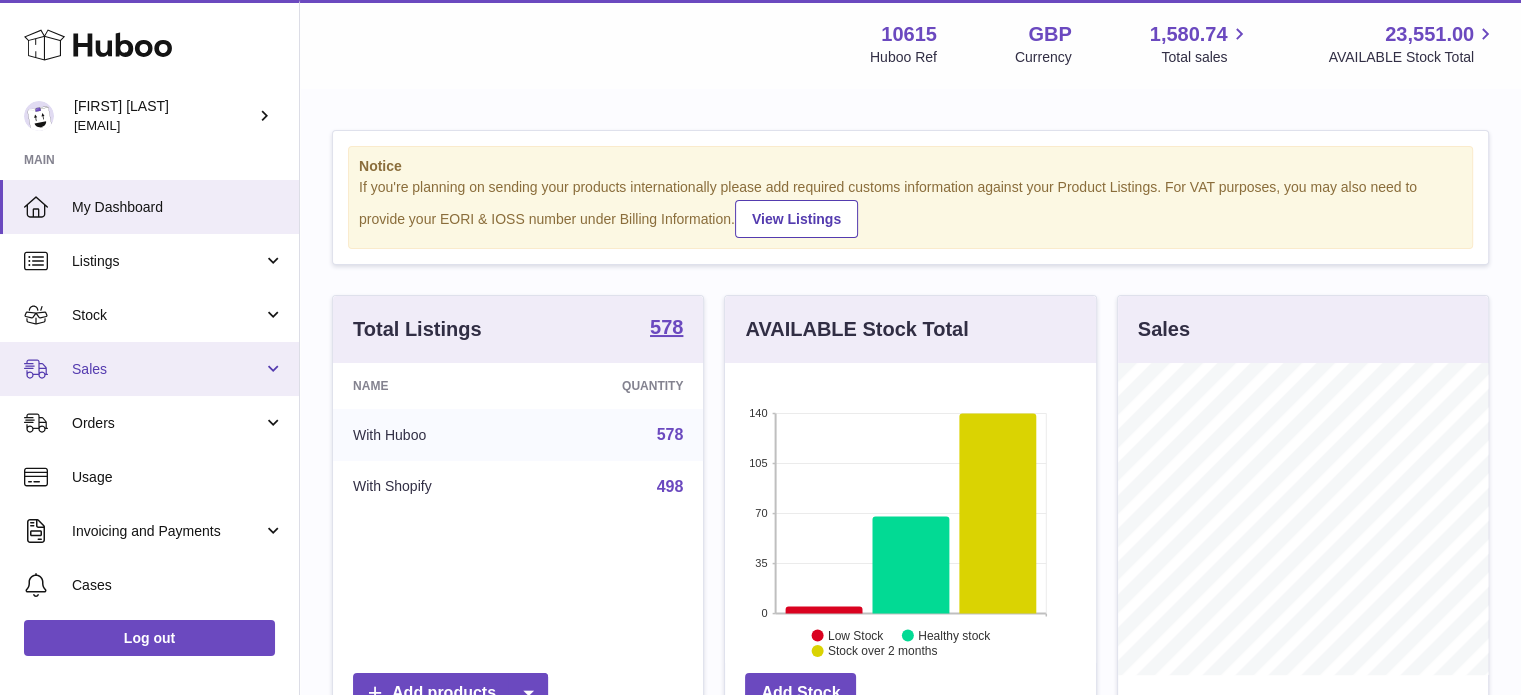 click on "Sales" at bounding box center [167, 369] 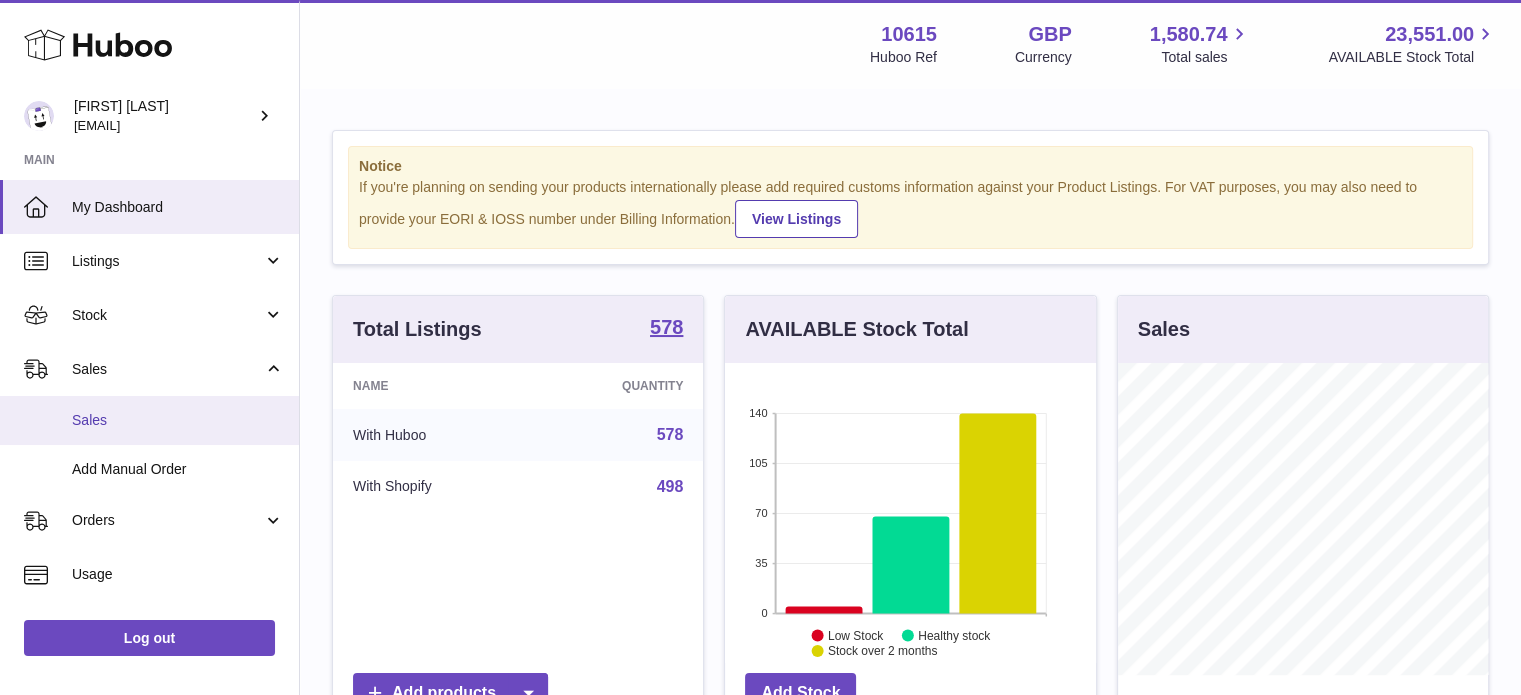 click on "Sales" at bounding box center [178, 420] 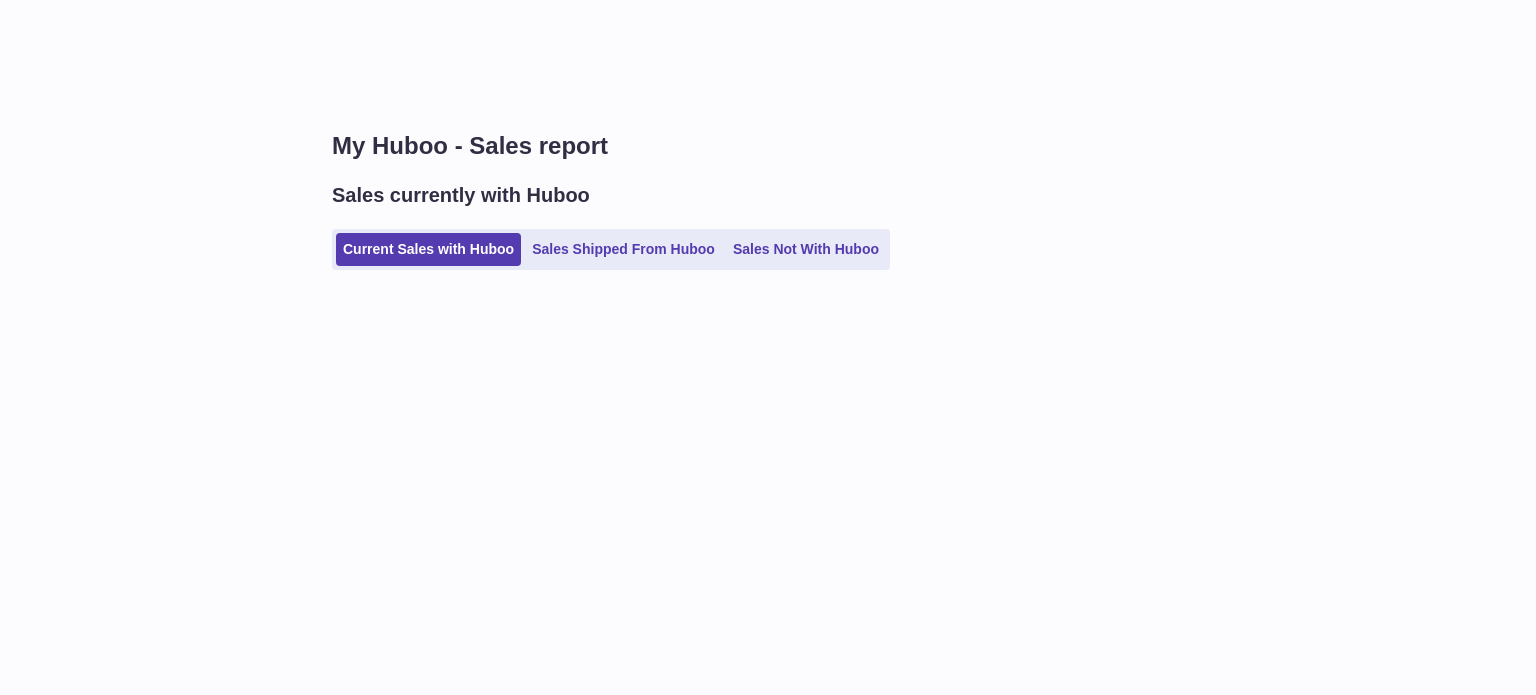 scroll, scrollTop: 0, scrollLeft: 0, axis: both 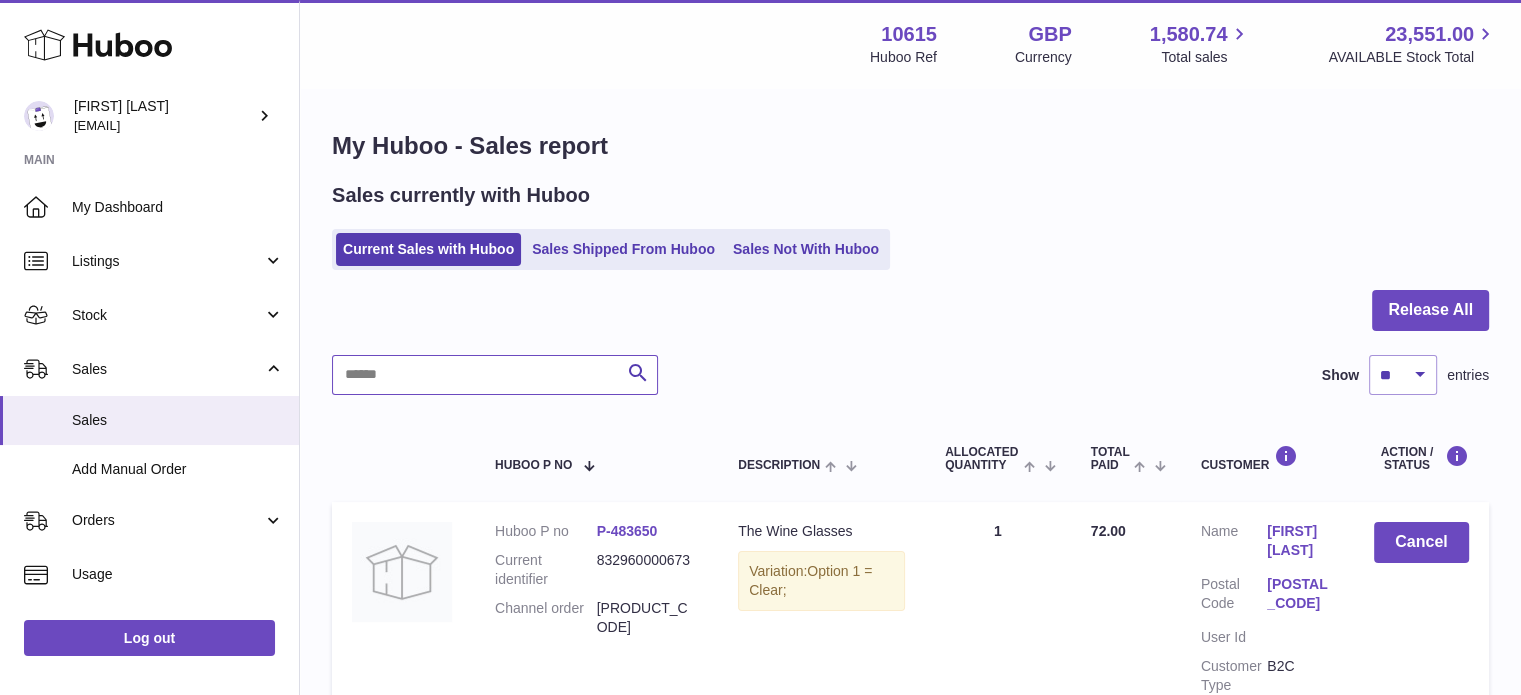 click at bounding box center [495, 375] 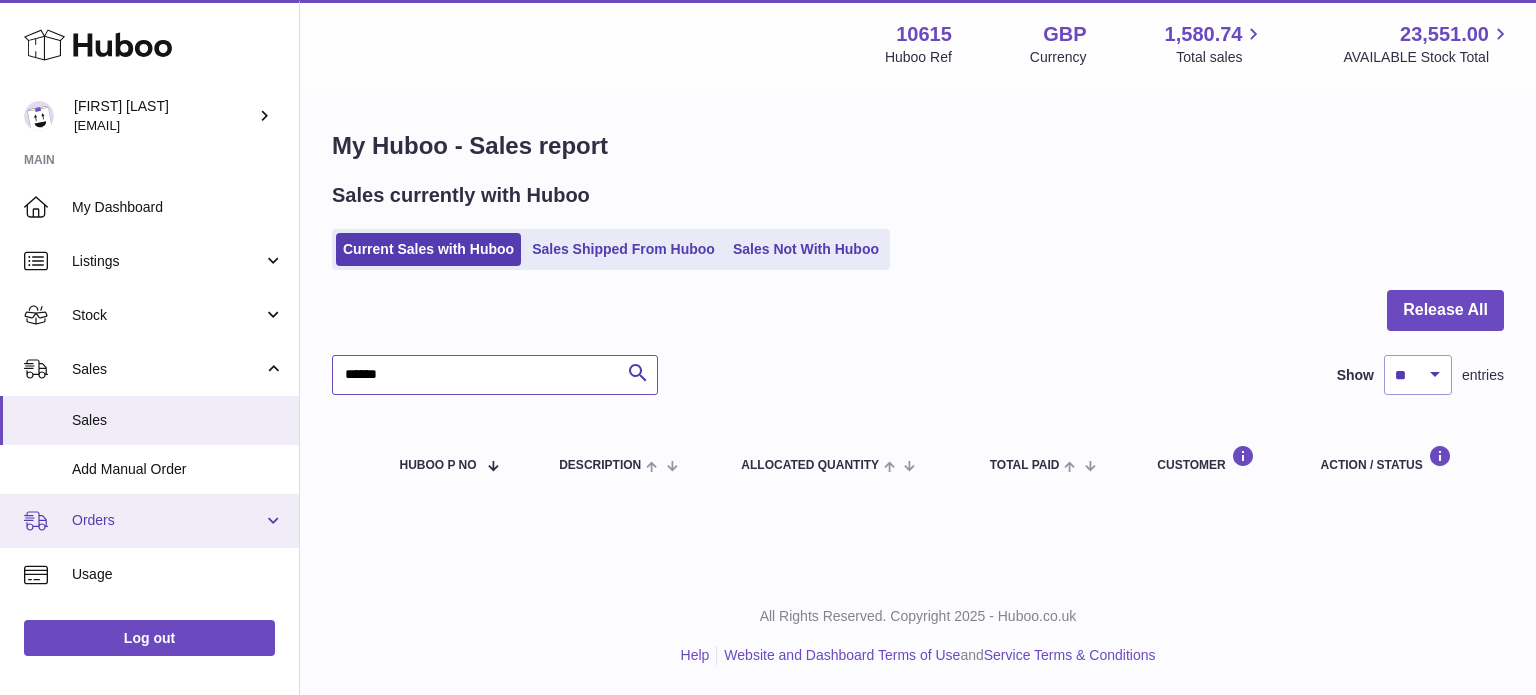 type on "******" 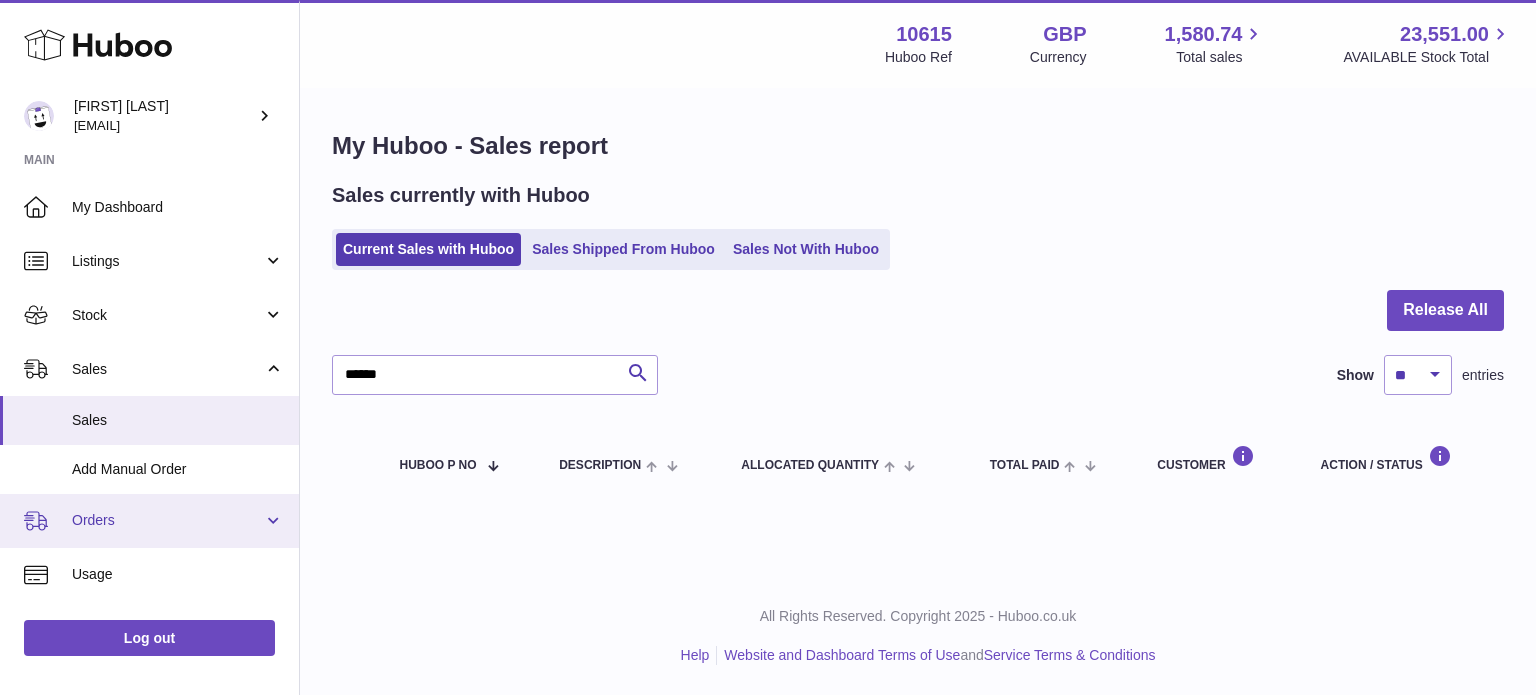 click on "Orders" at bounding box center [167, 520] 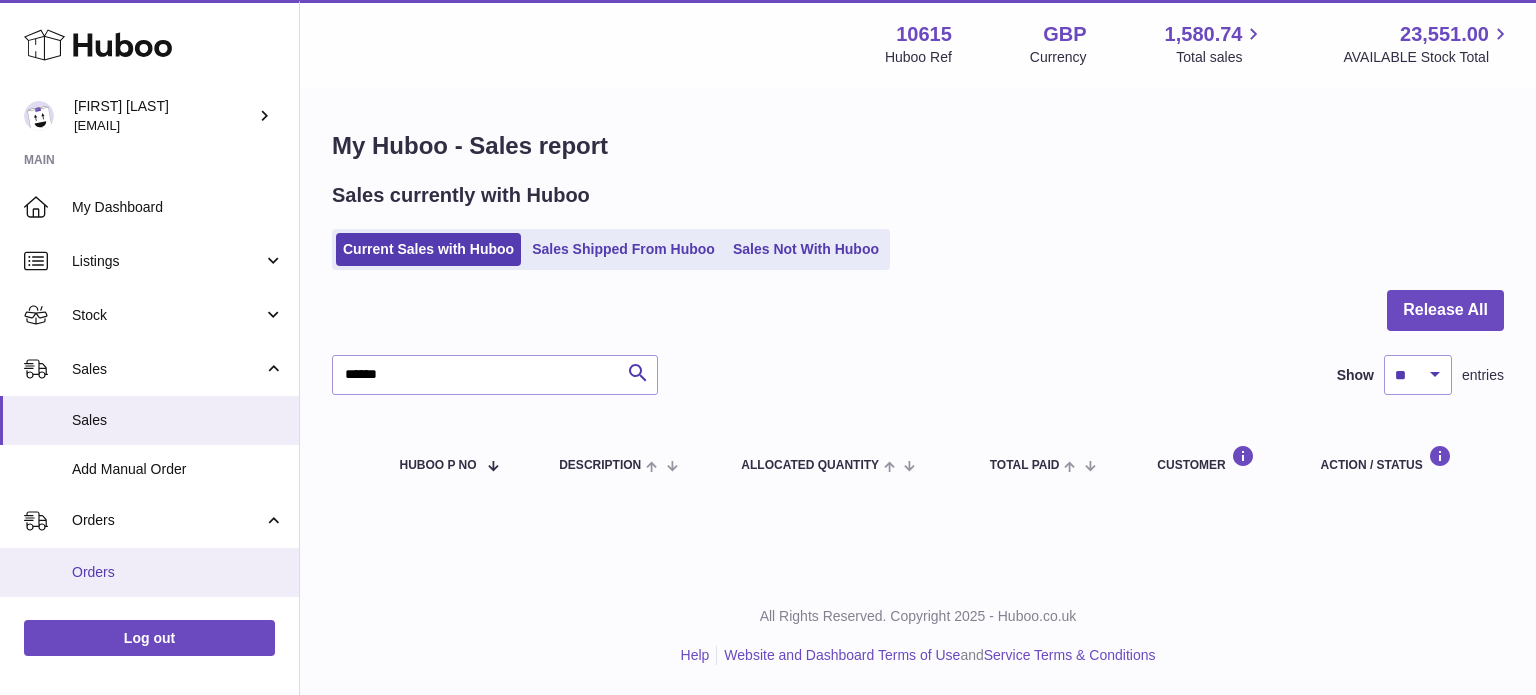 click on "Orders" at bounding box center (178, 572) 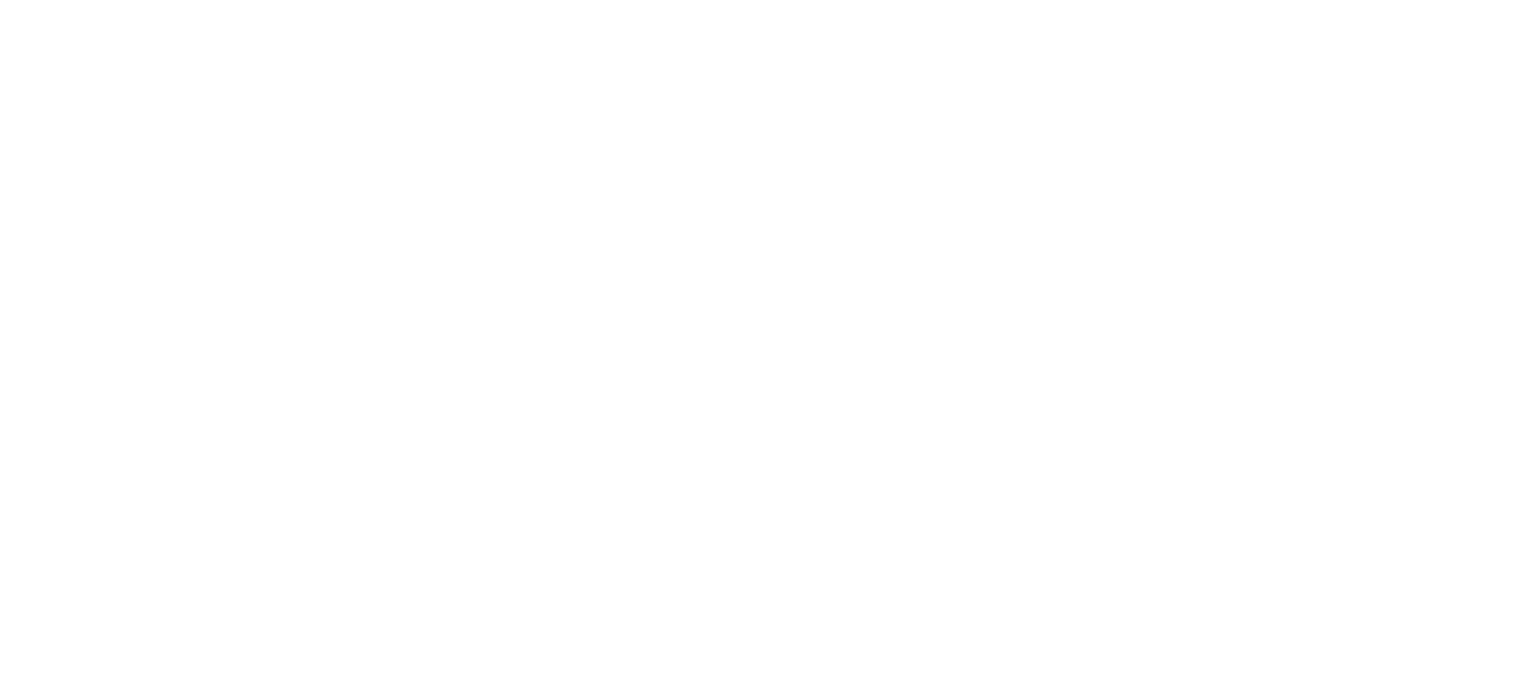 scroll, scrollTop: 0, scrollLeft: 0, axis: both 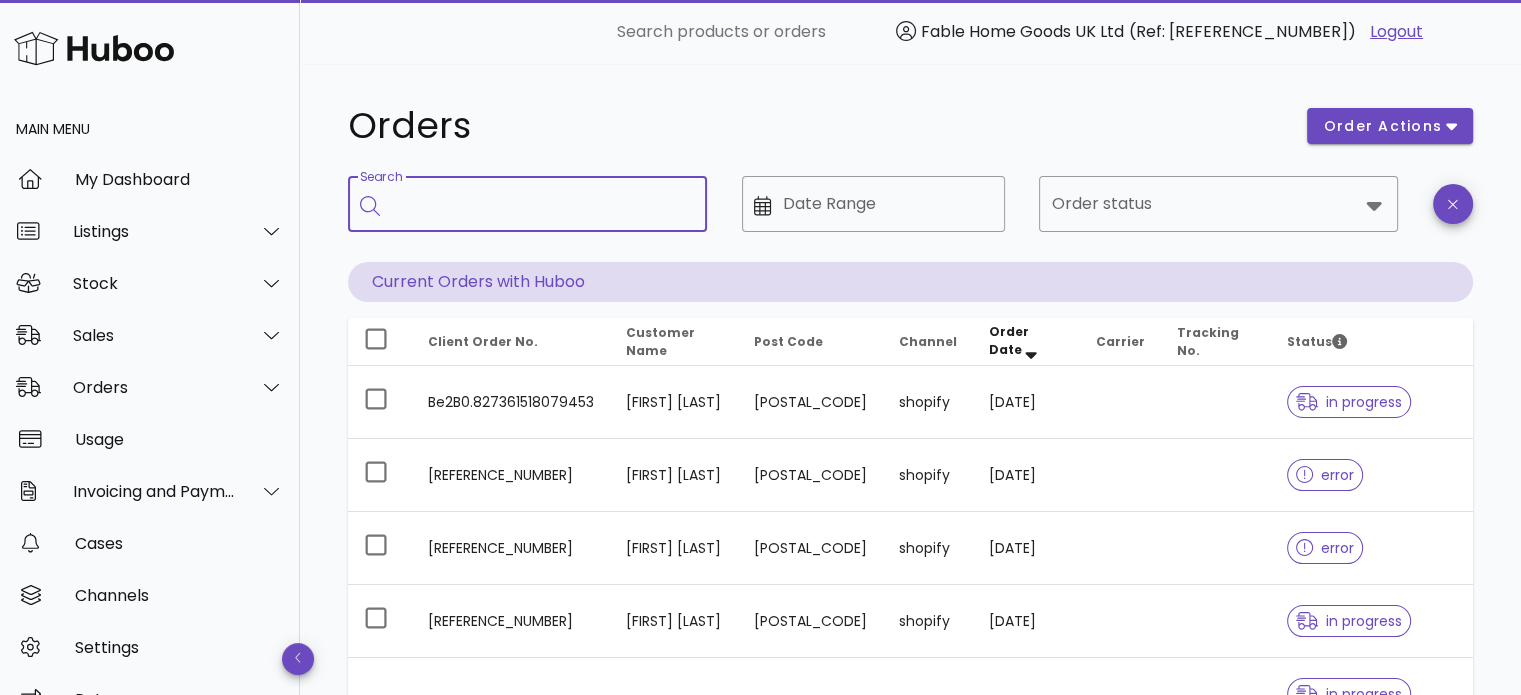 click on "Search" at bounding box center (541, 204) 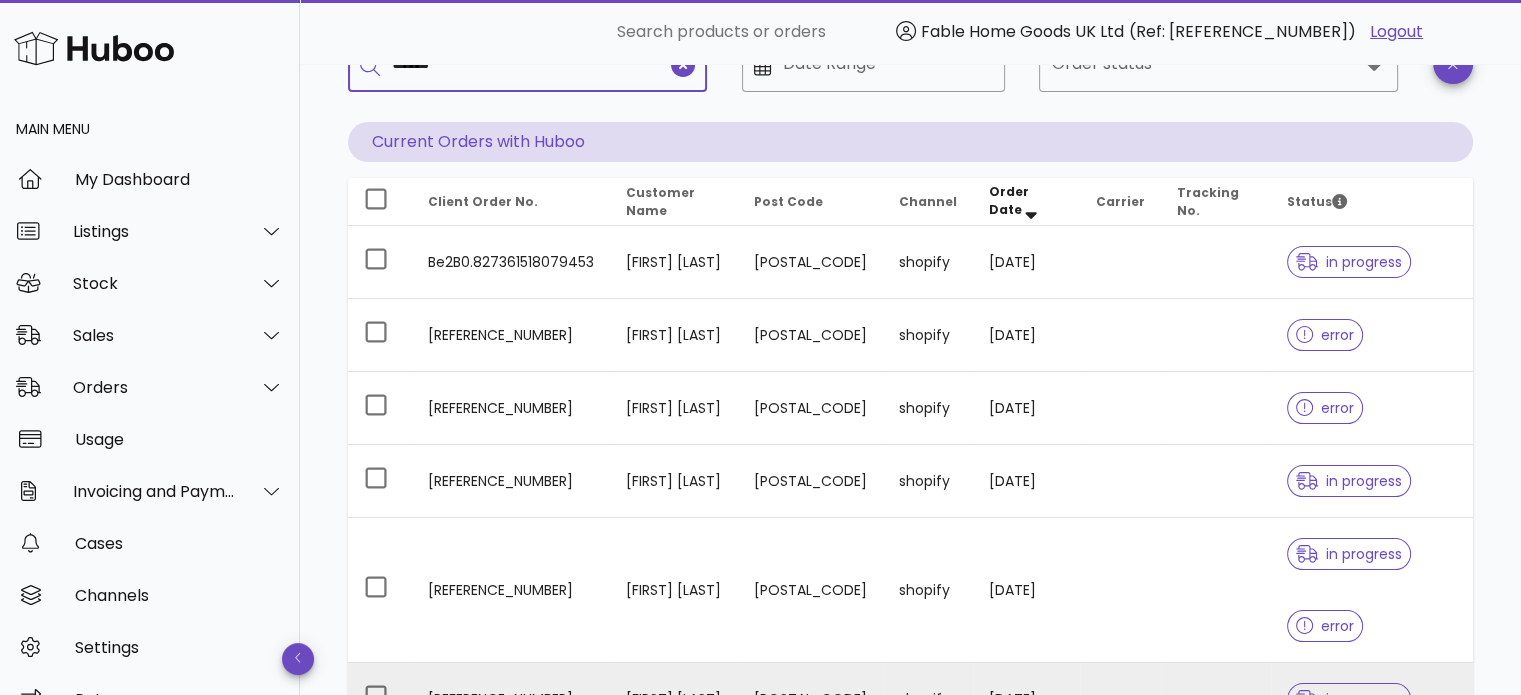 scroll, scrollTop: 0, scrollLeft: 0, axis: both 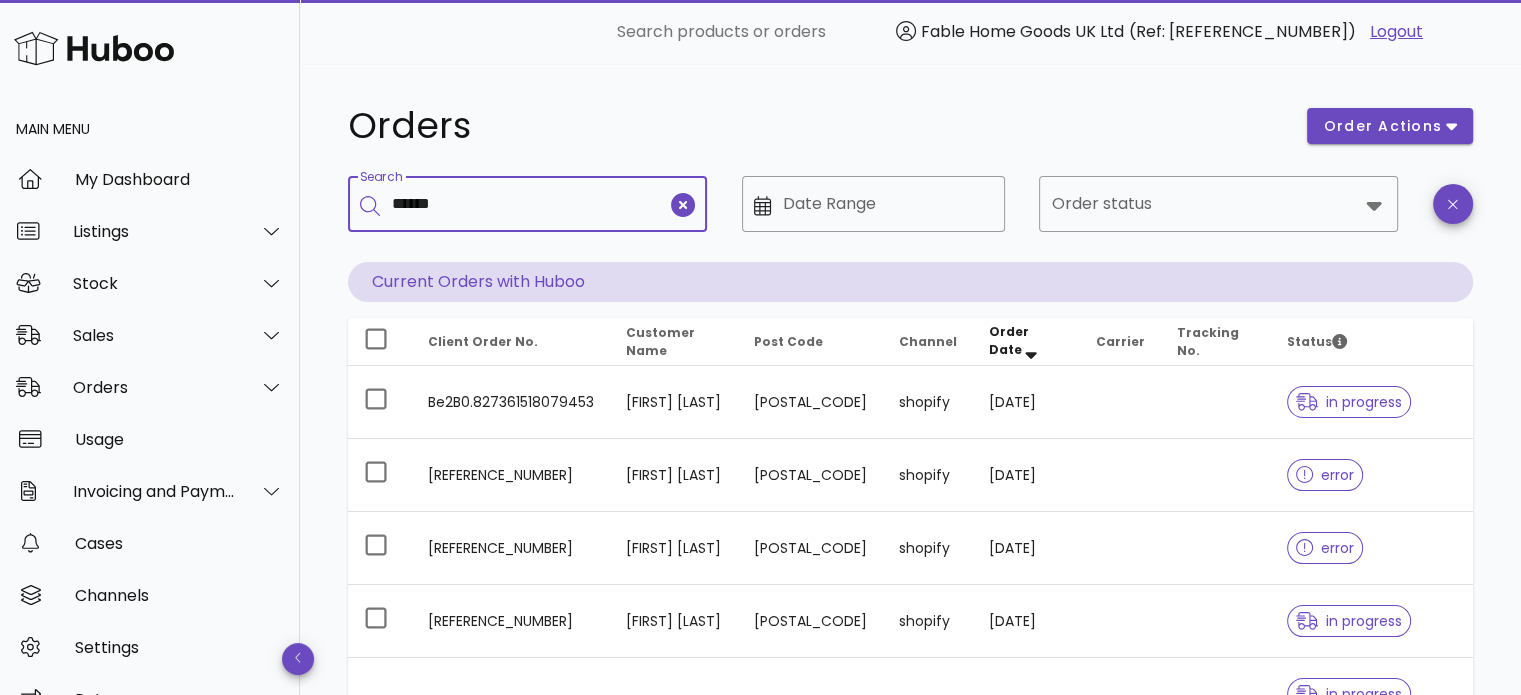 type on "******" 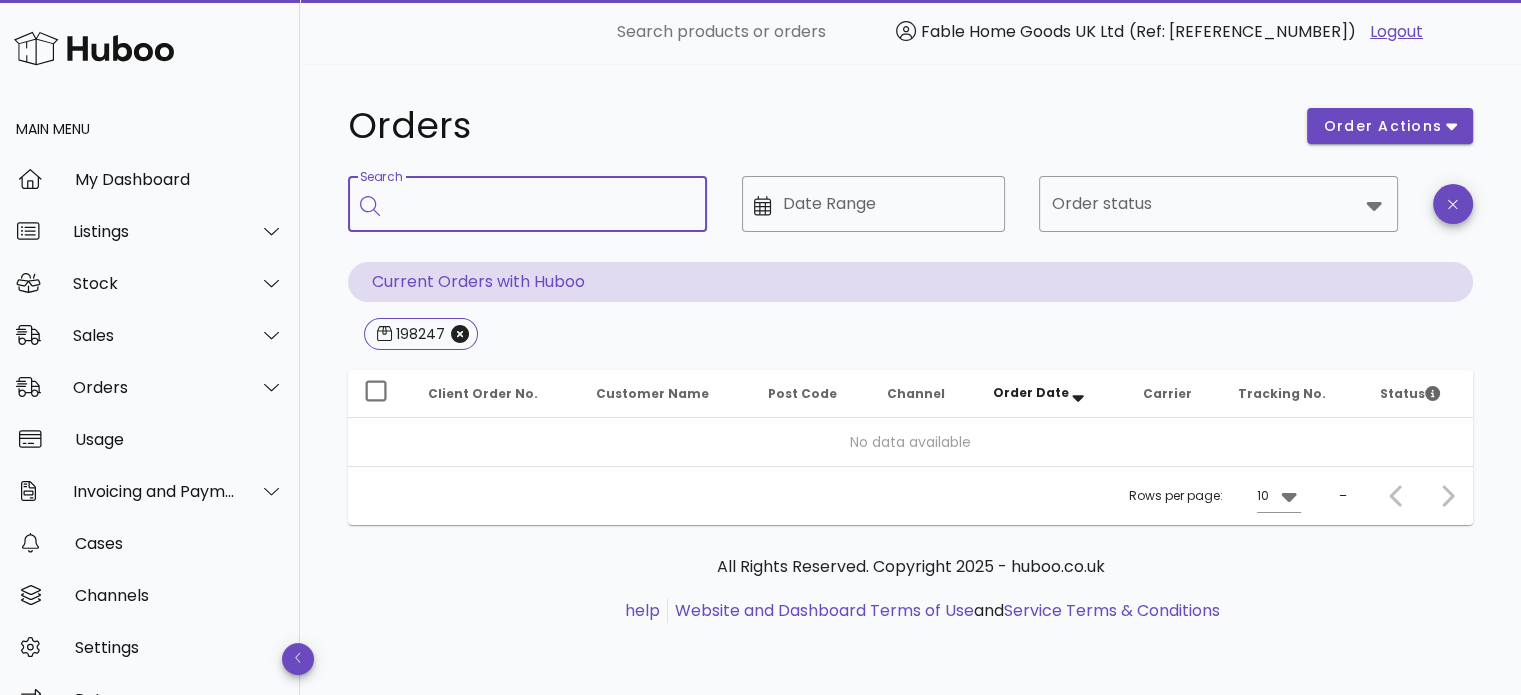 click at bounding box center [94, 48] 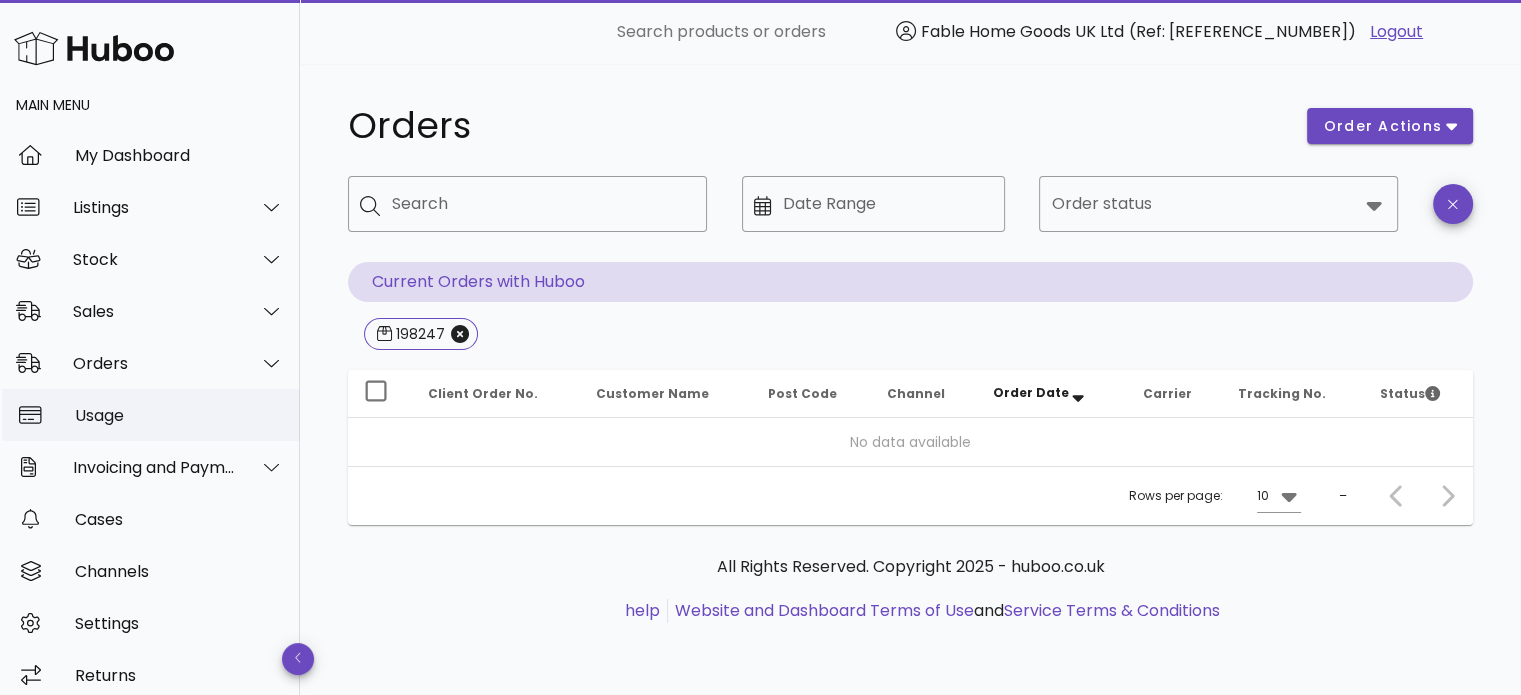 scroll, scrollTop: 37, scrollLeft: 0, axis: vertical 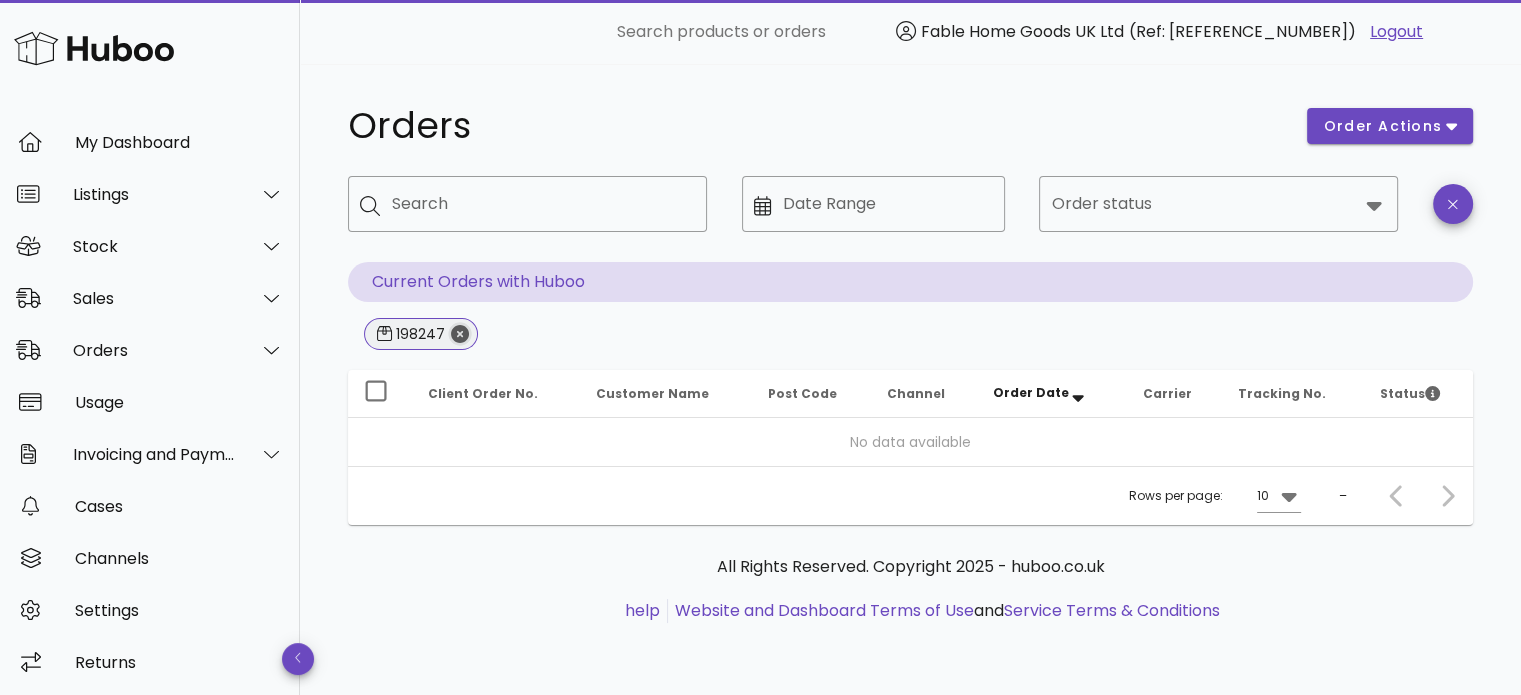 click 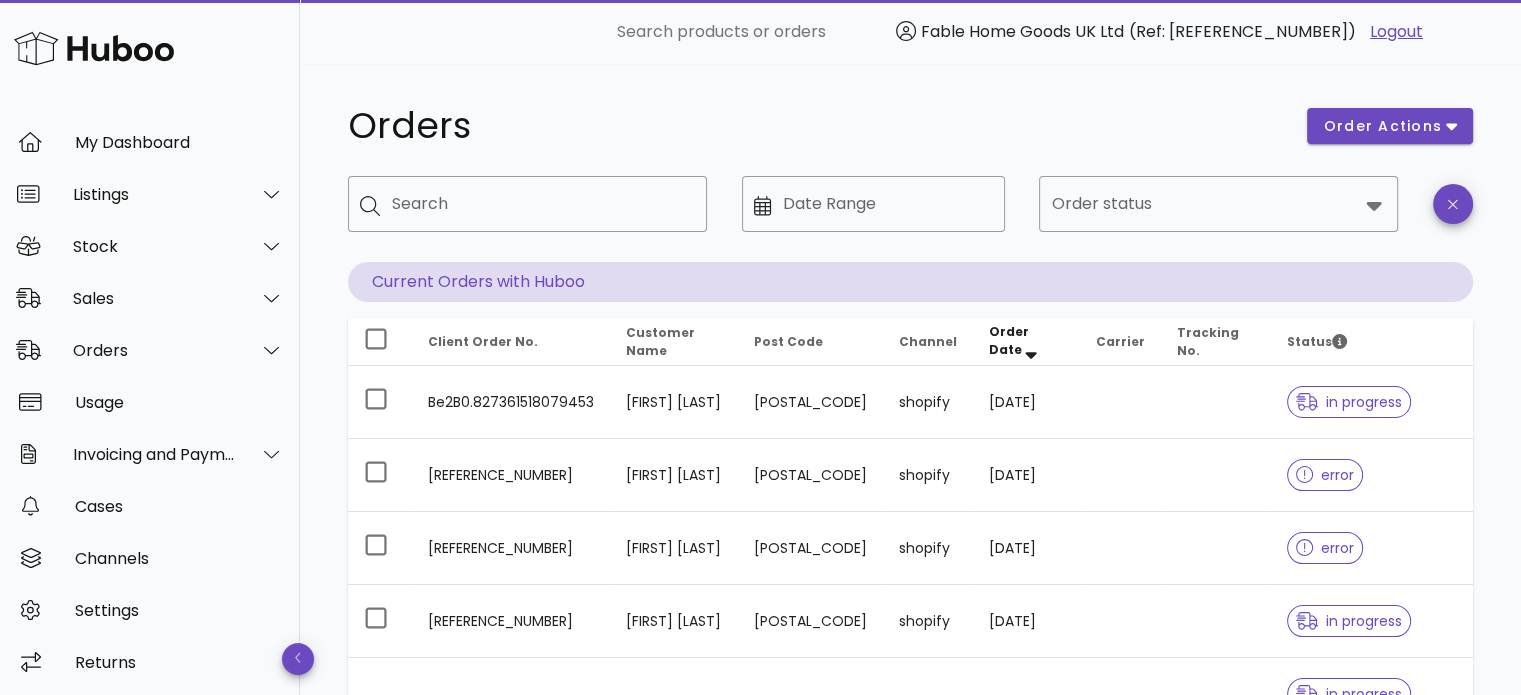 click at bounding box center (94, 48) 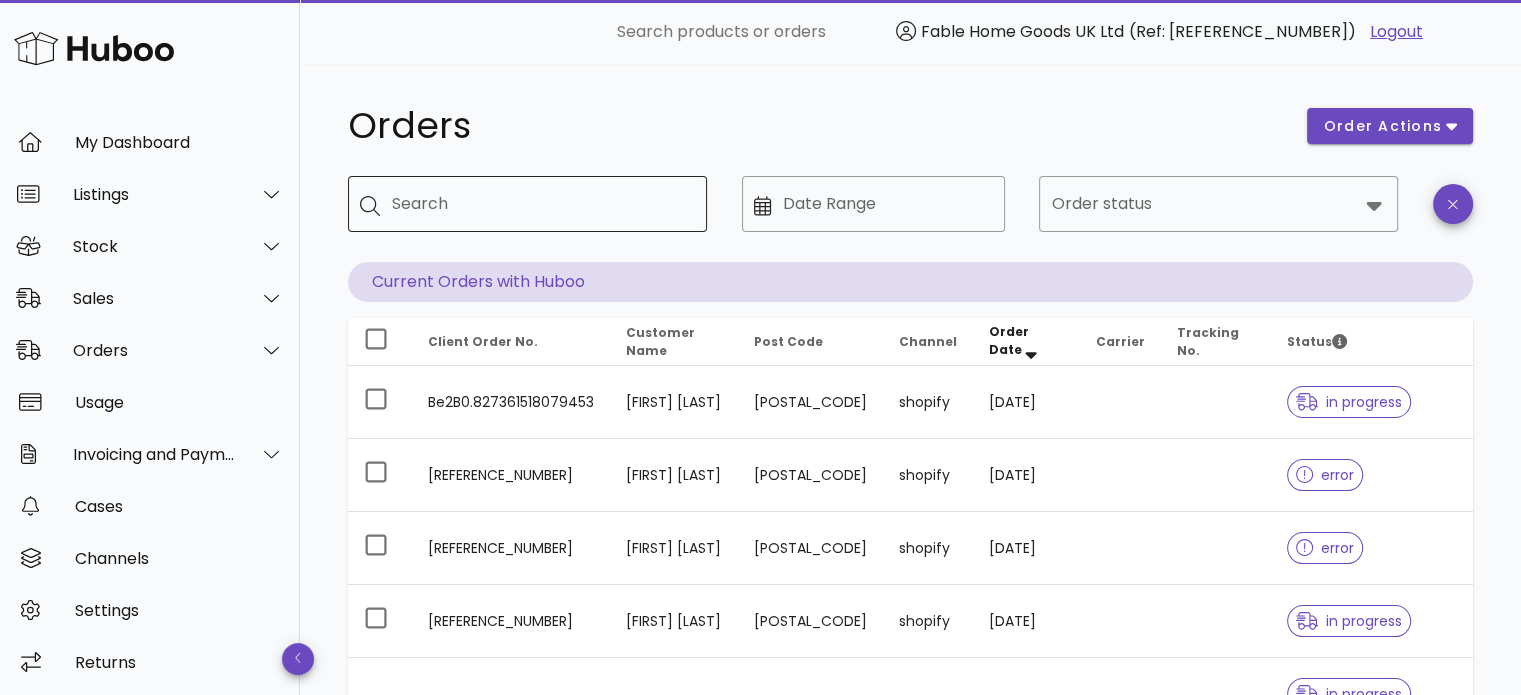 click on "Search" at bounding box center (541, 204) 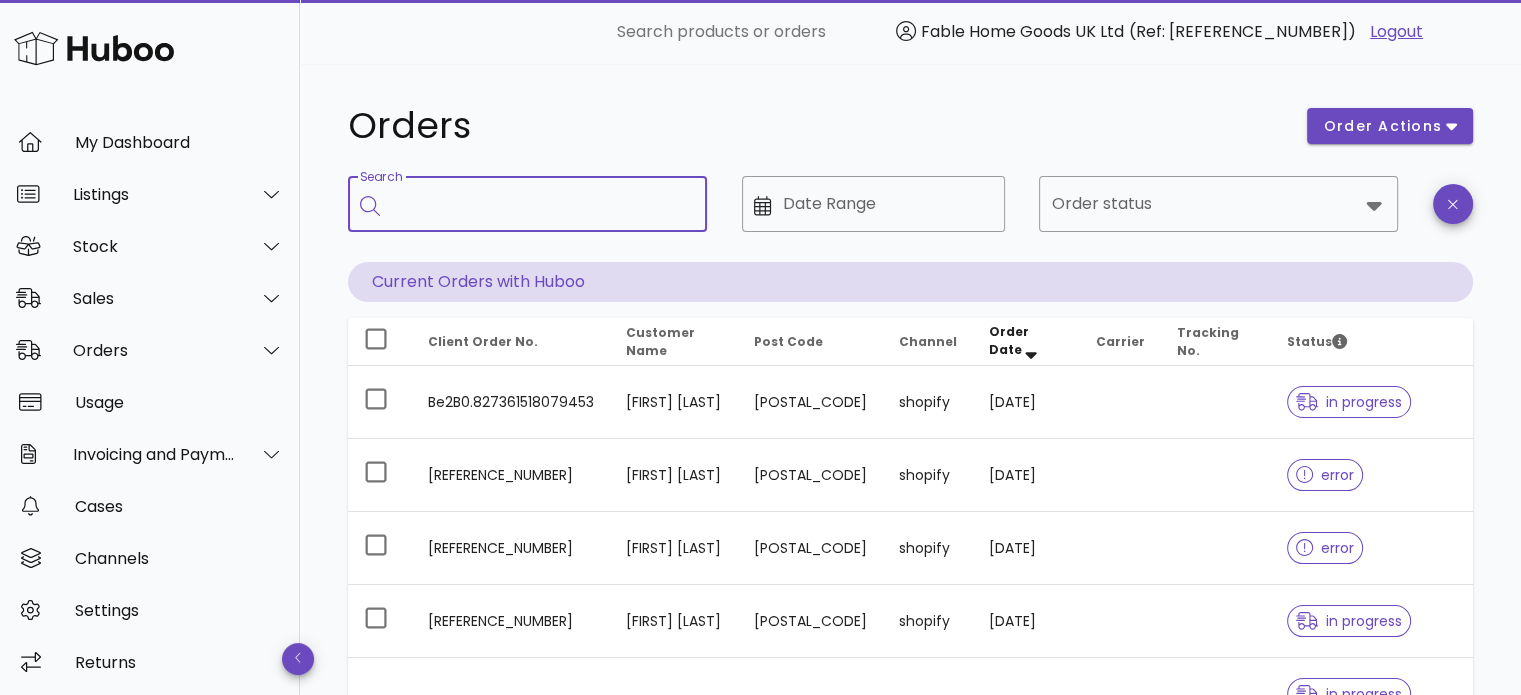 click on "Search" at bounding box center [541, 204] 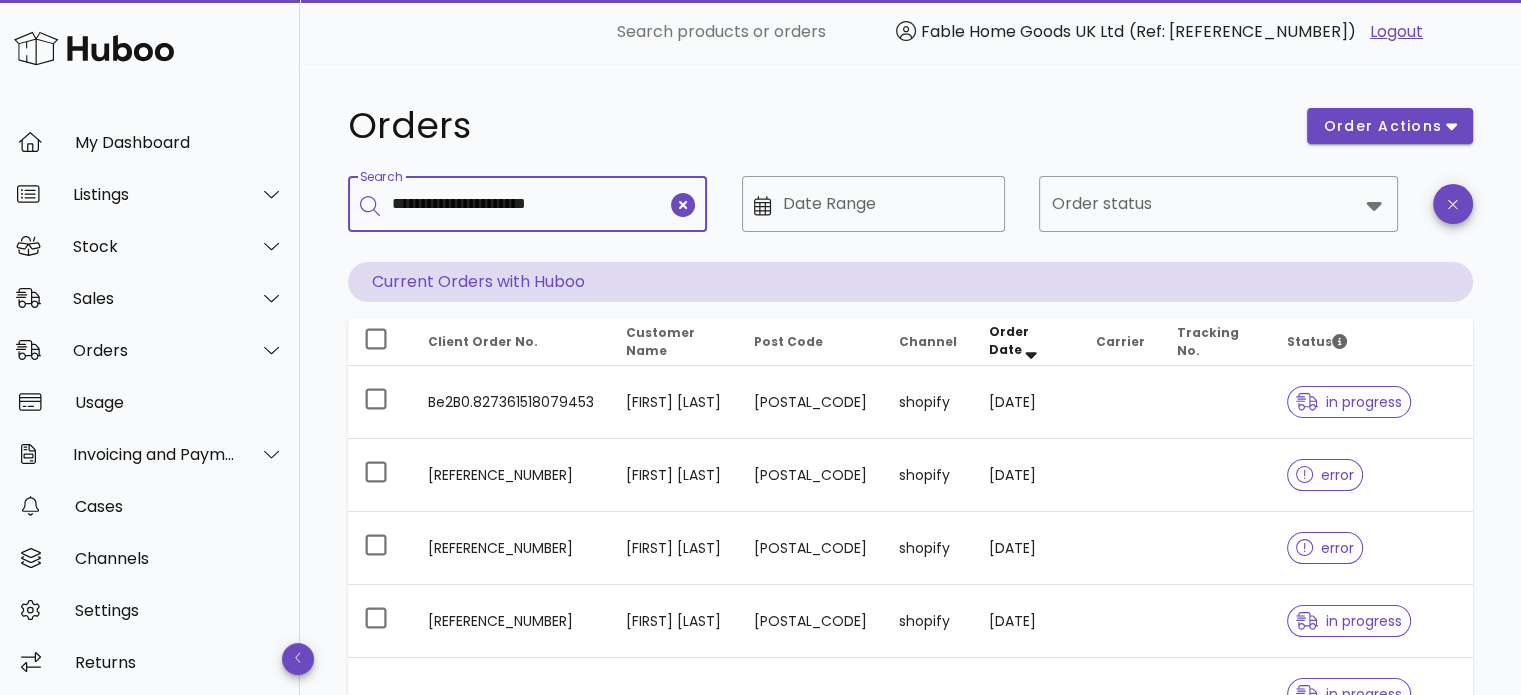 type on "**********" 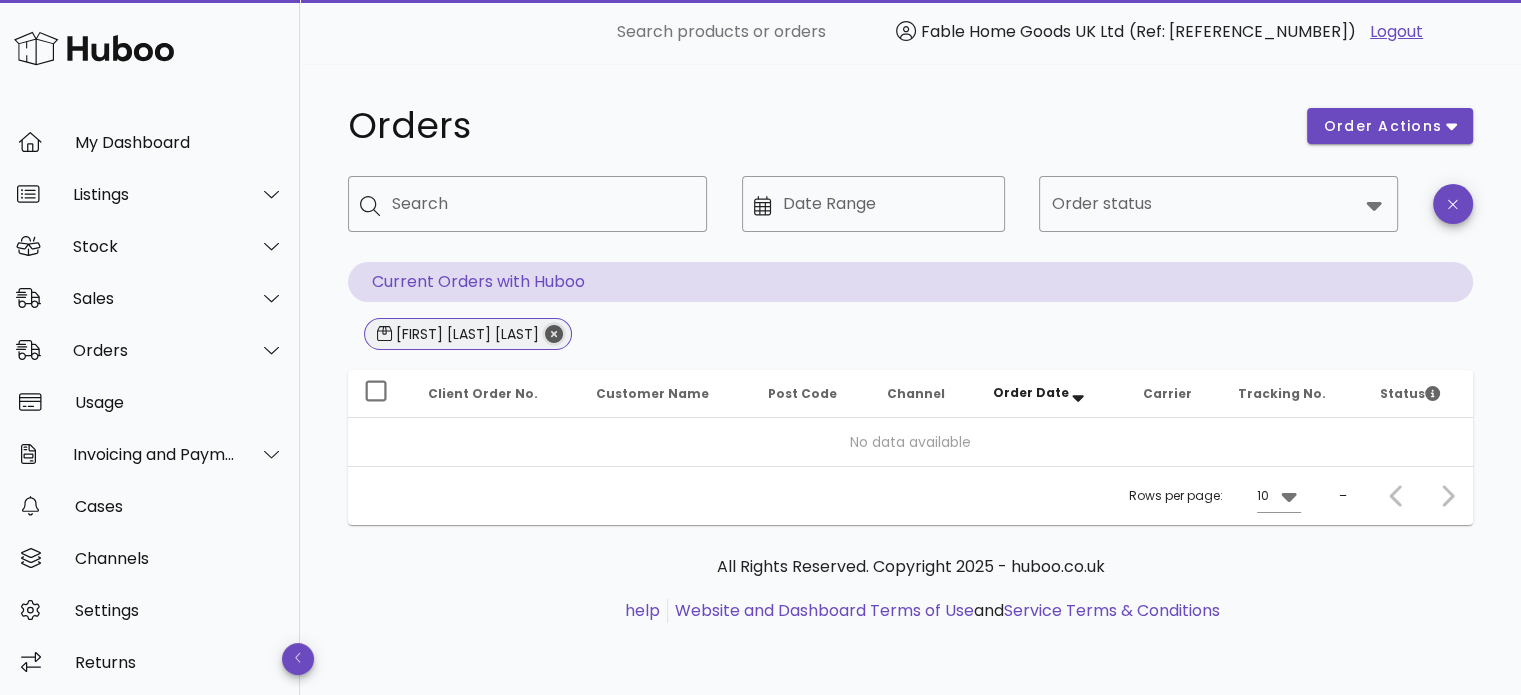 click 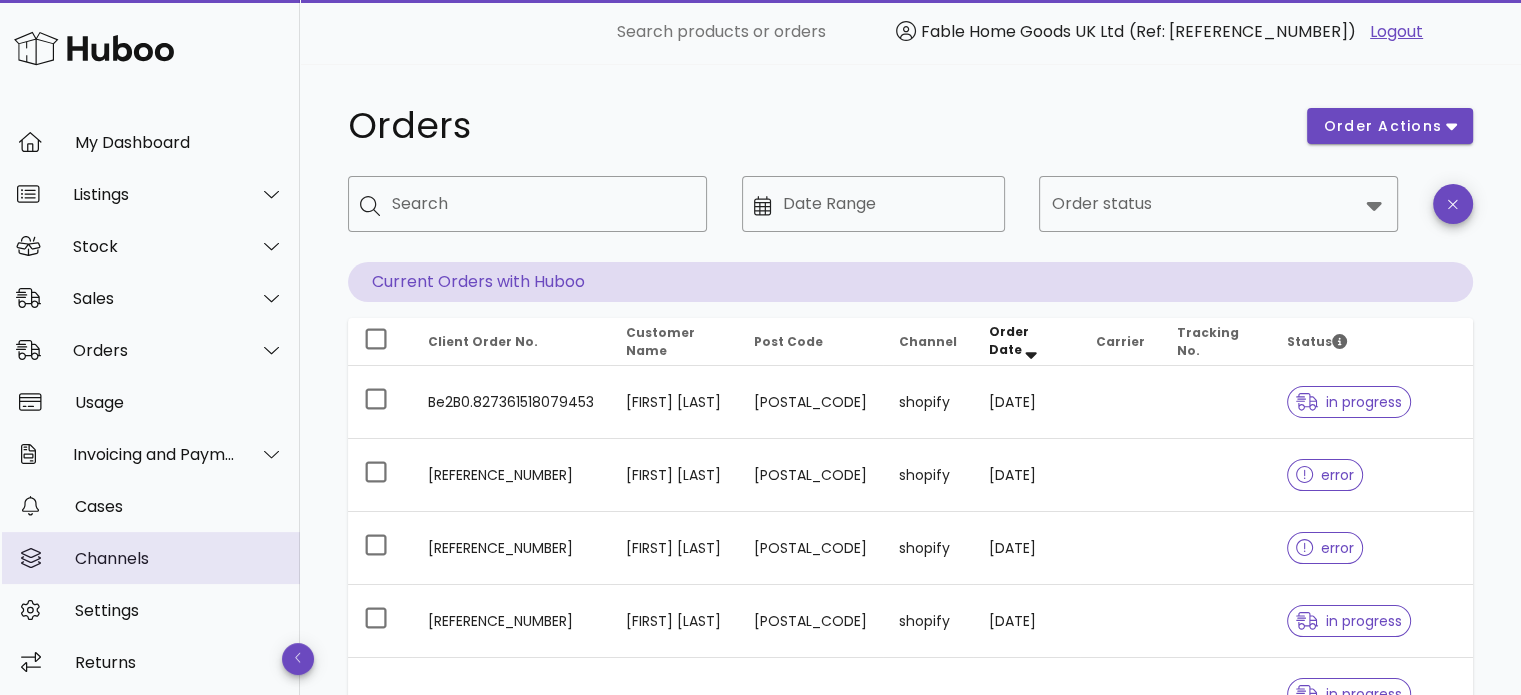 click on "Channels" at bounding box center (179, 558) 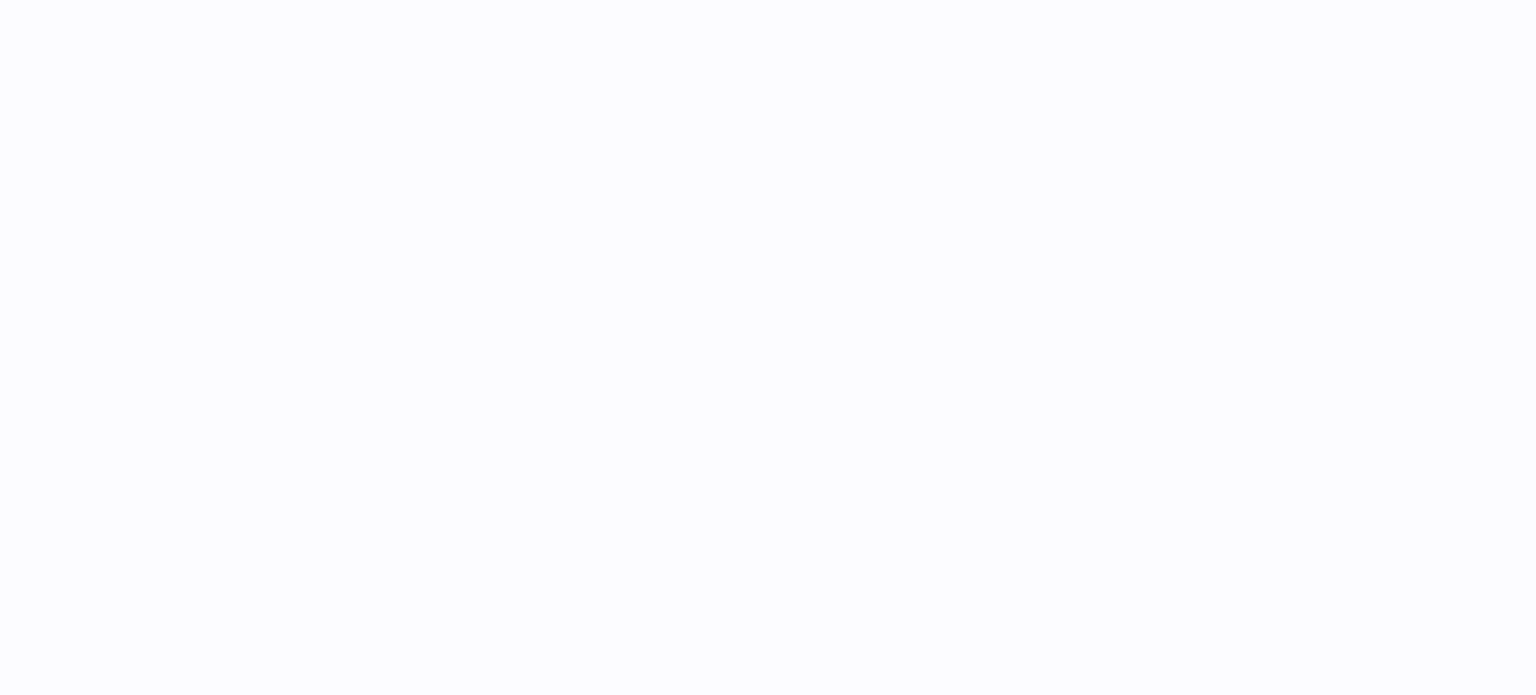 scroll, scrollTop: 0, scrollLeft: 0, axis: both 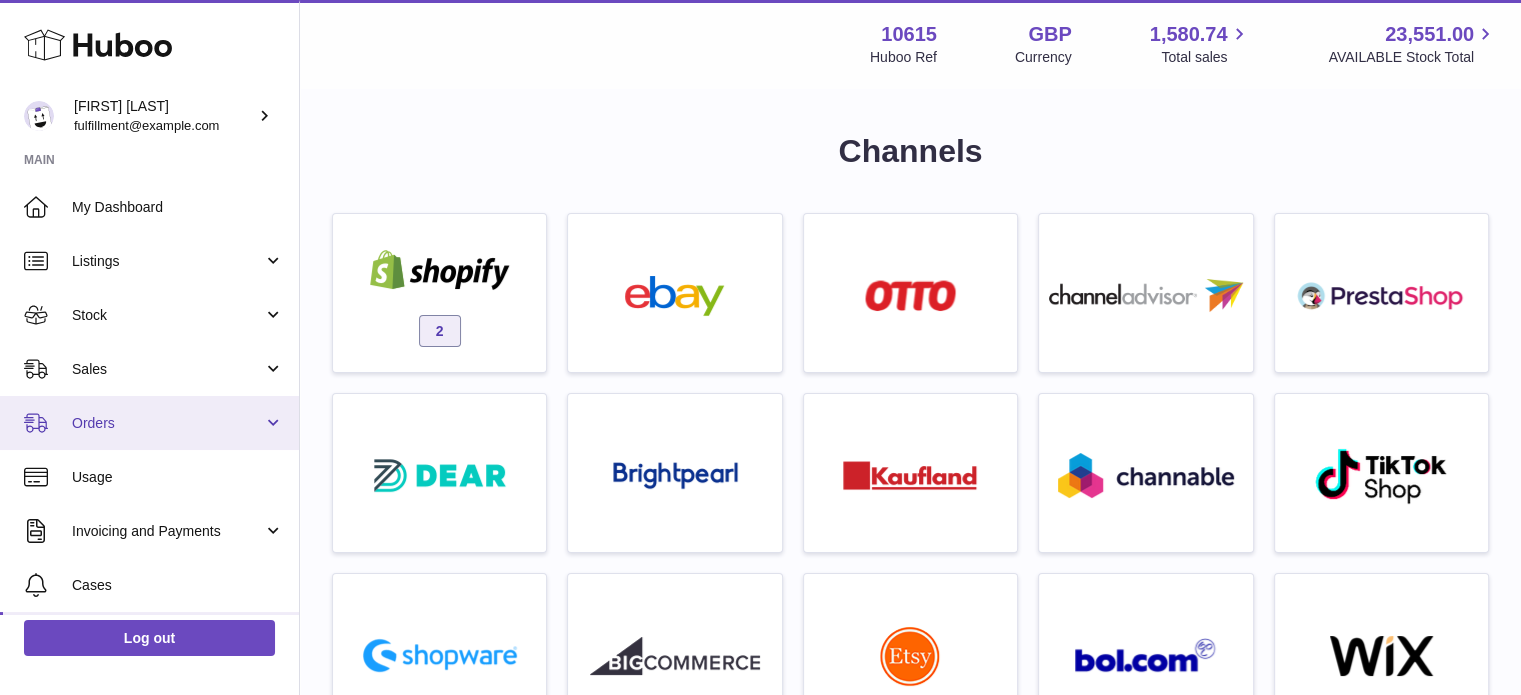 click on "Orders" at bounding box center (167, 423) 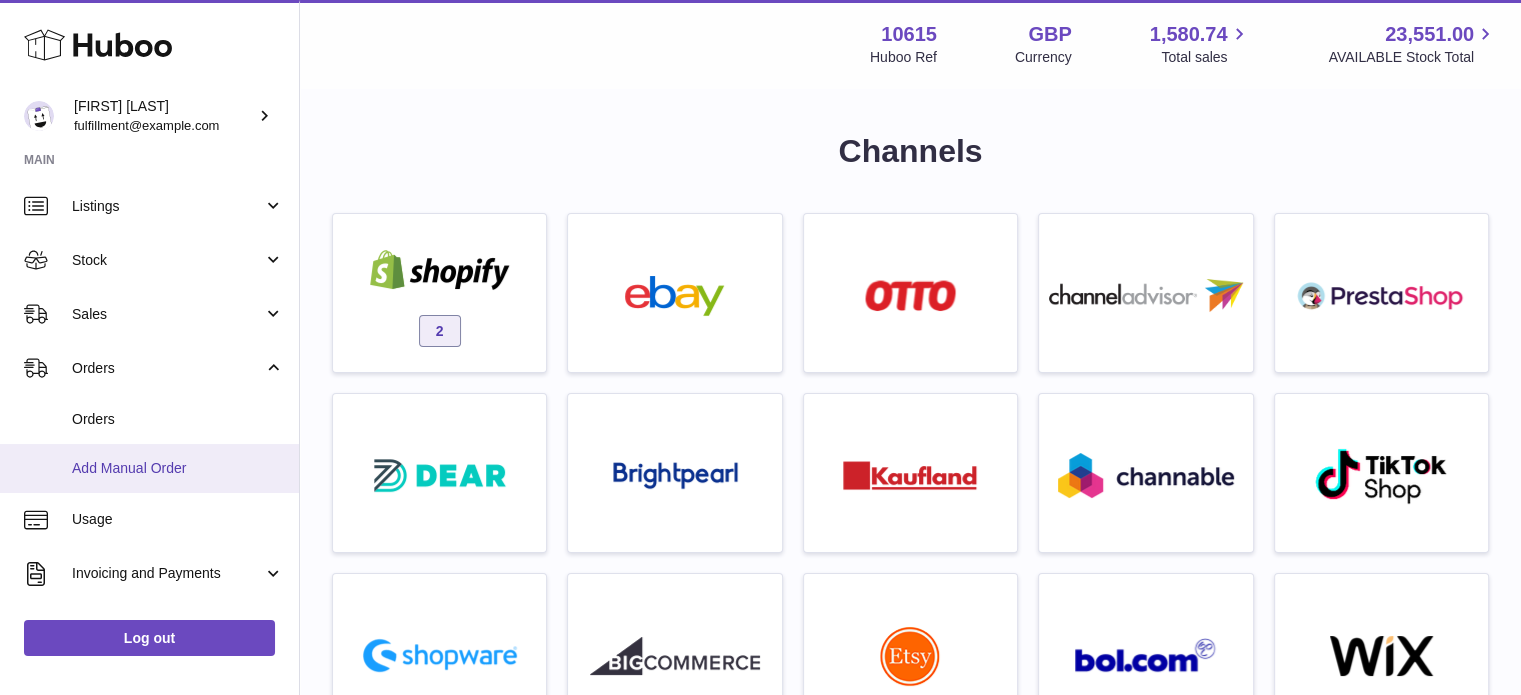 scroll, scrollTop: 100, scrollLeft: 0, axis: vertical 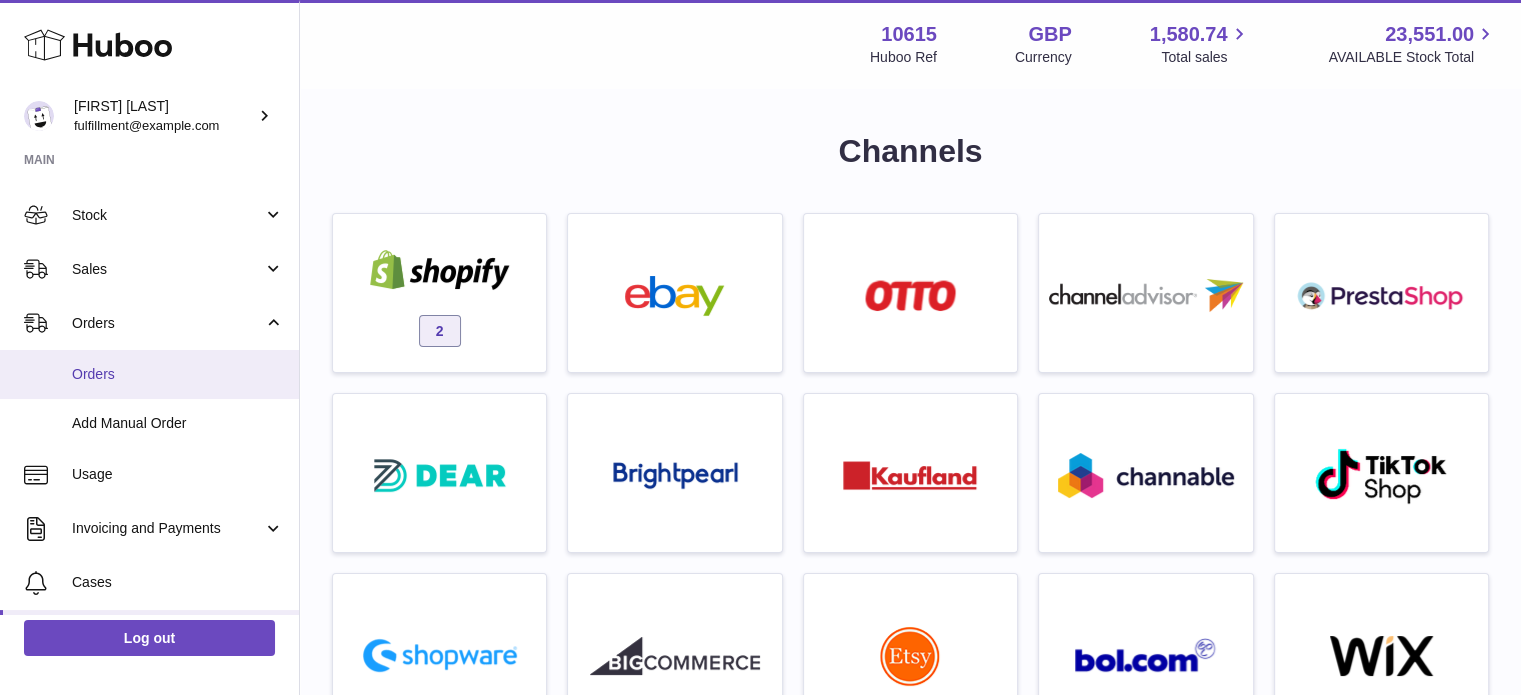 click on "Orders" at bounding box center [178, 374] 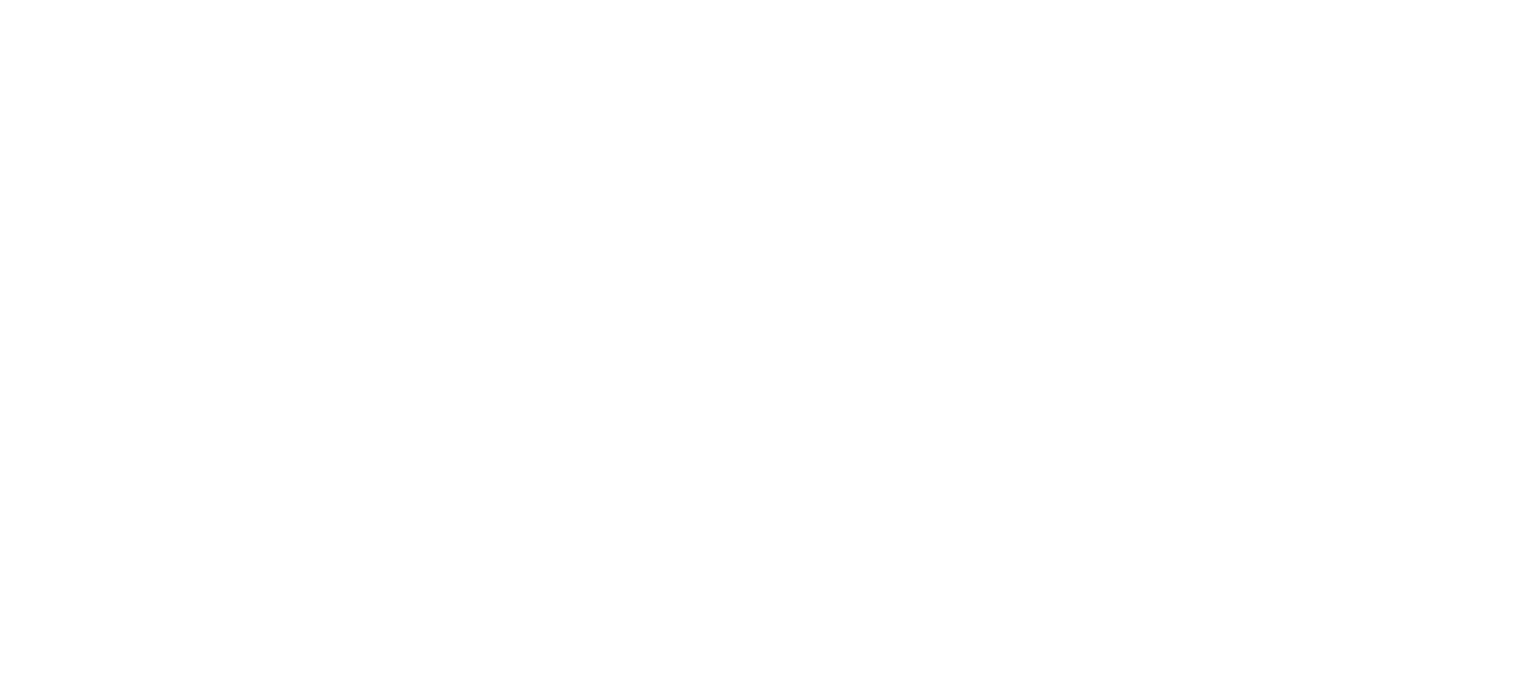 scroll, scrollTop: 0, scrollLeft: 0, axis: both 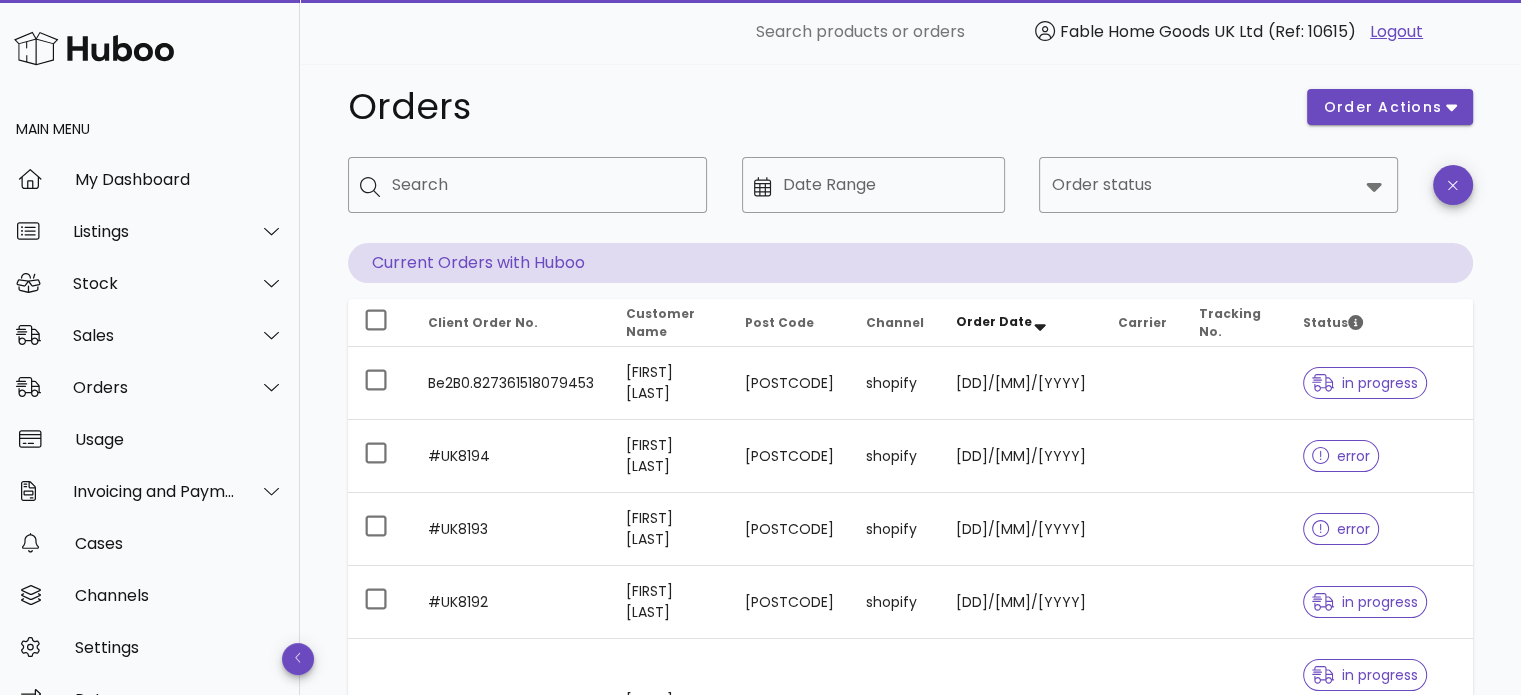 click 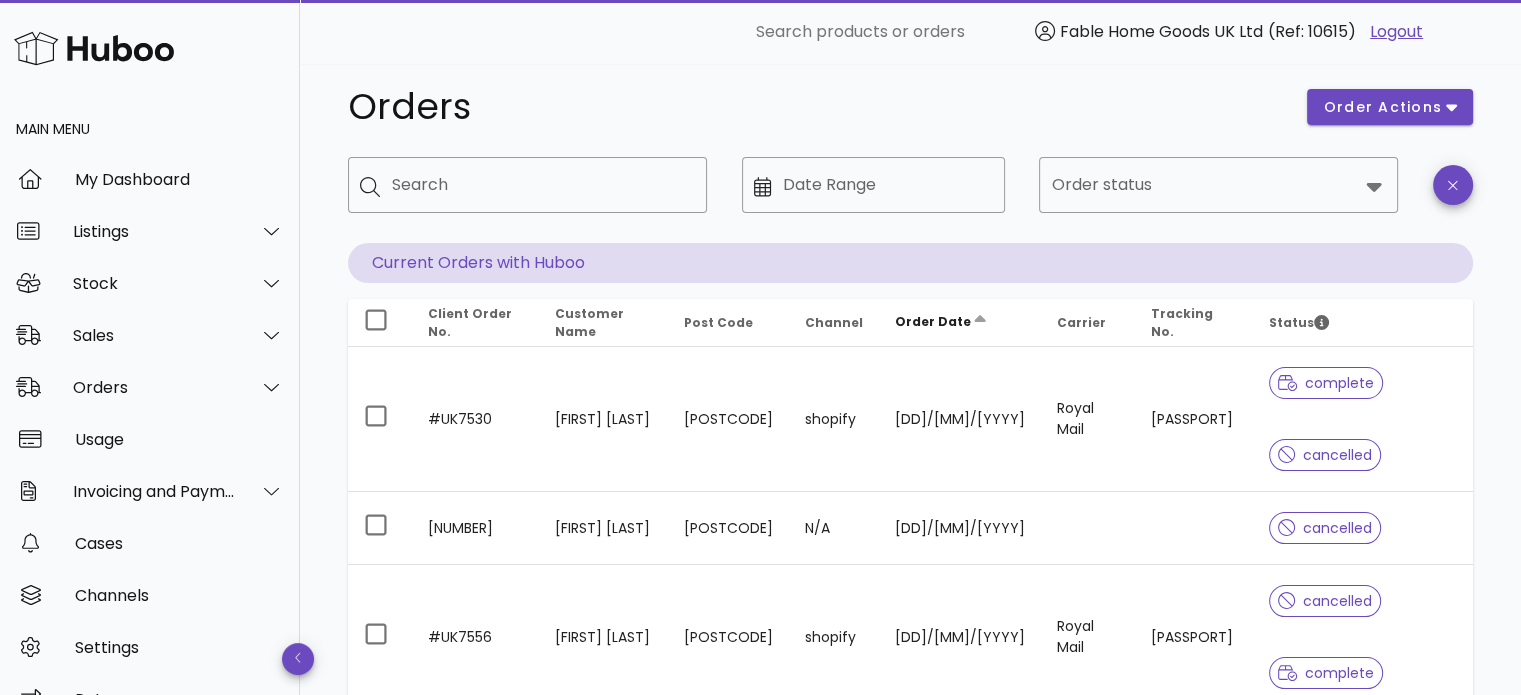 click 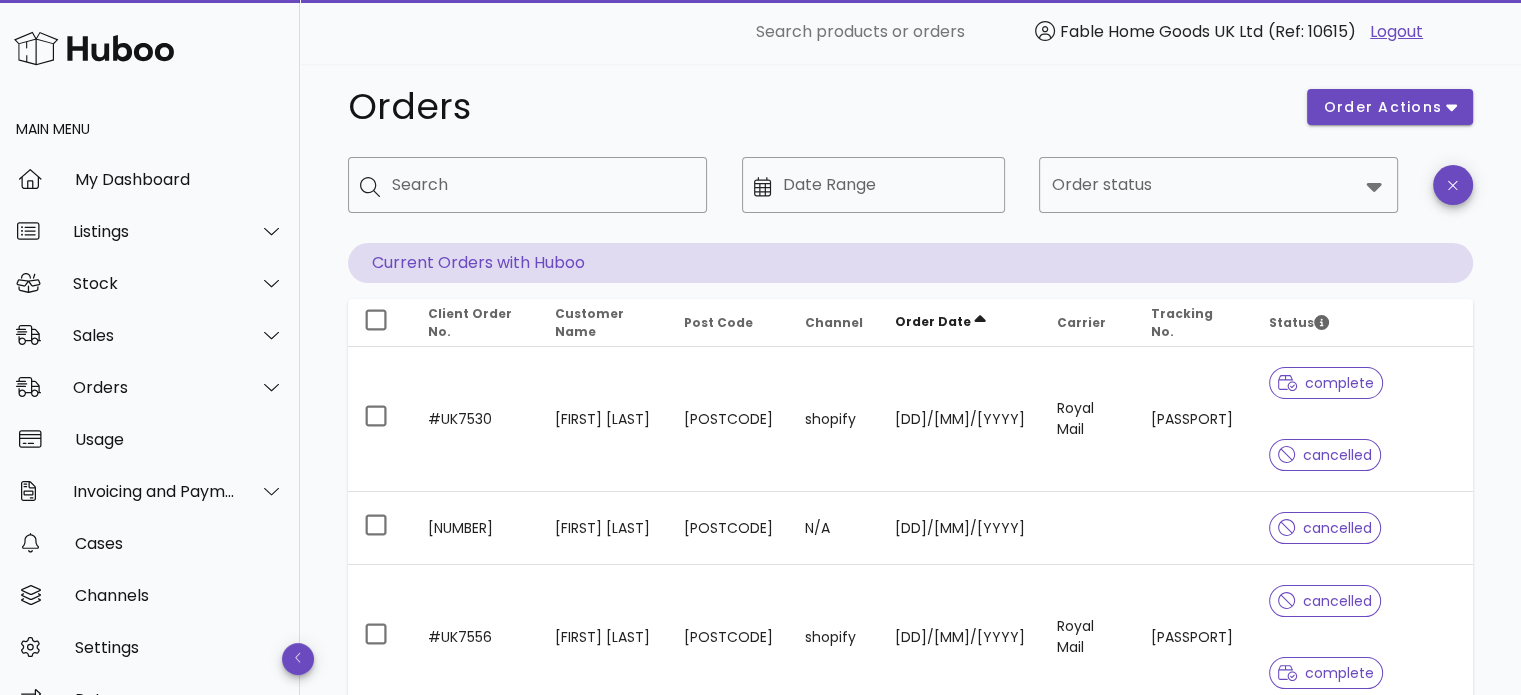 click 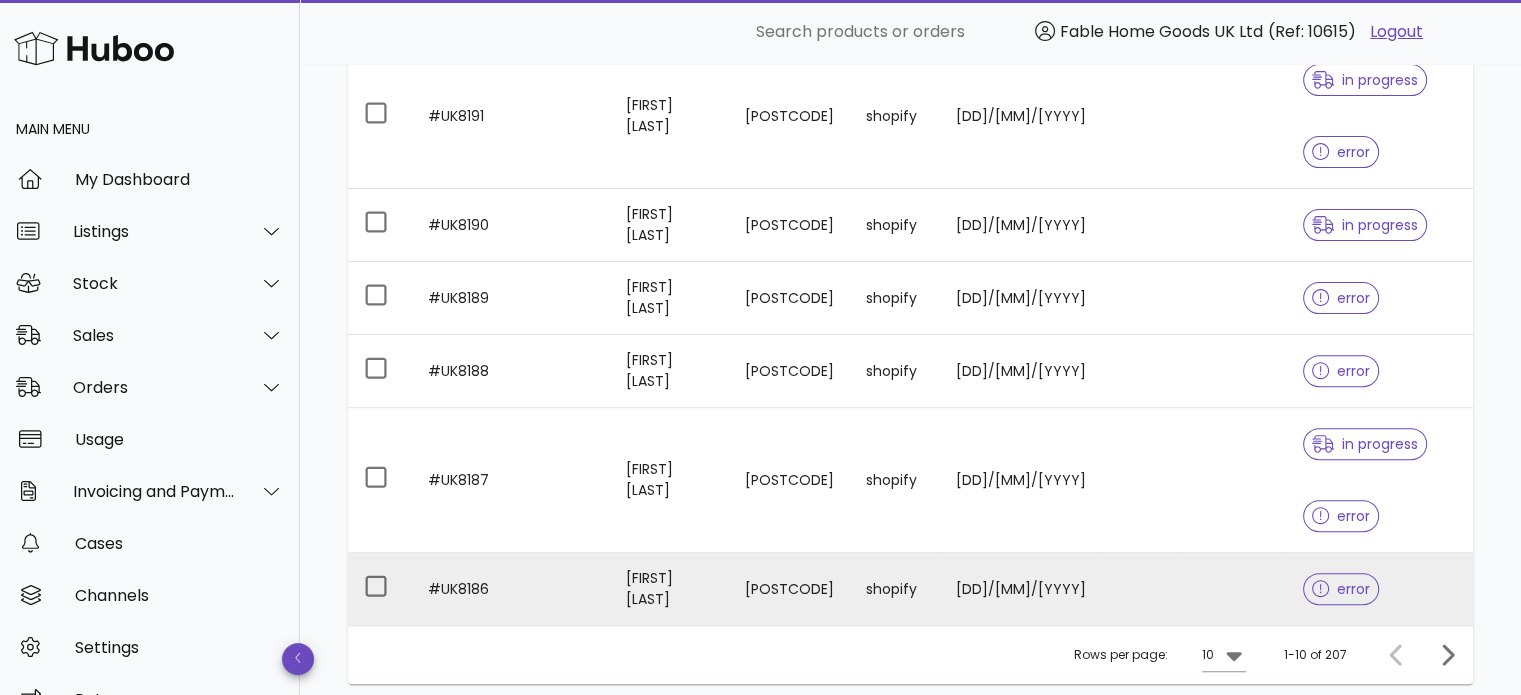 scroll, scrollTop: 619, scrollLeft: 0, axis: vertical 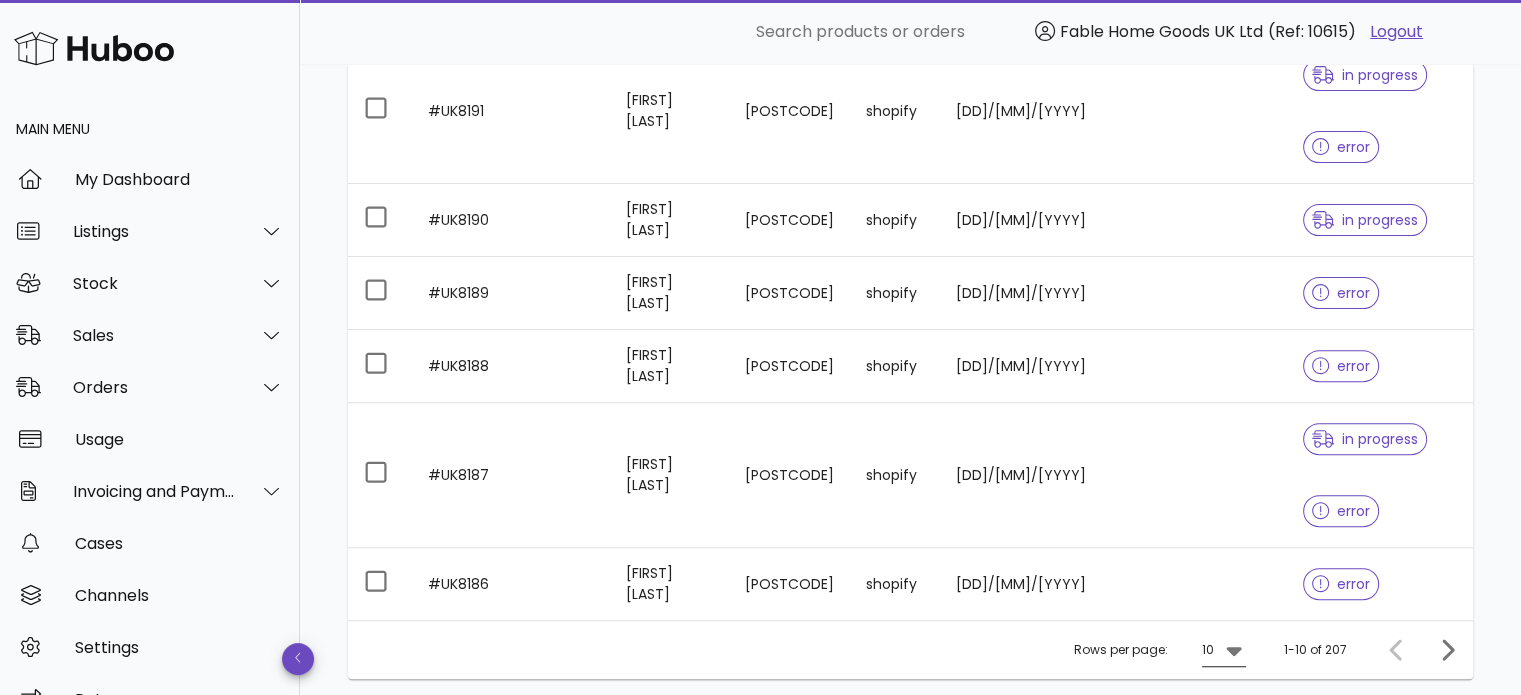 click 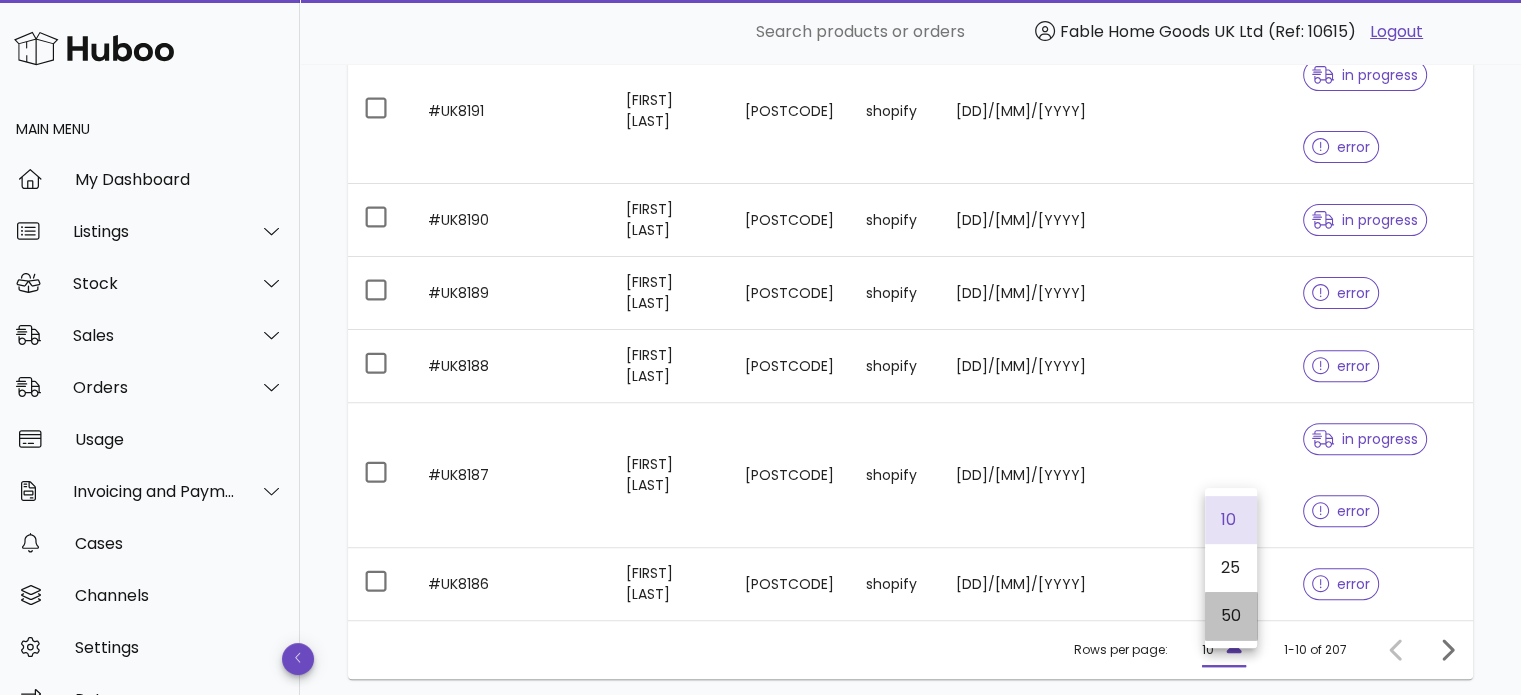 click on "50" at bounding box center (1231, 615) 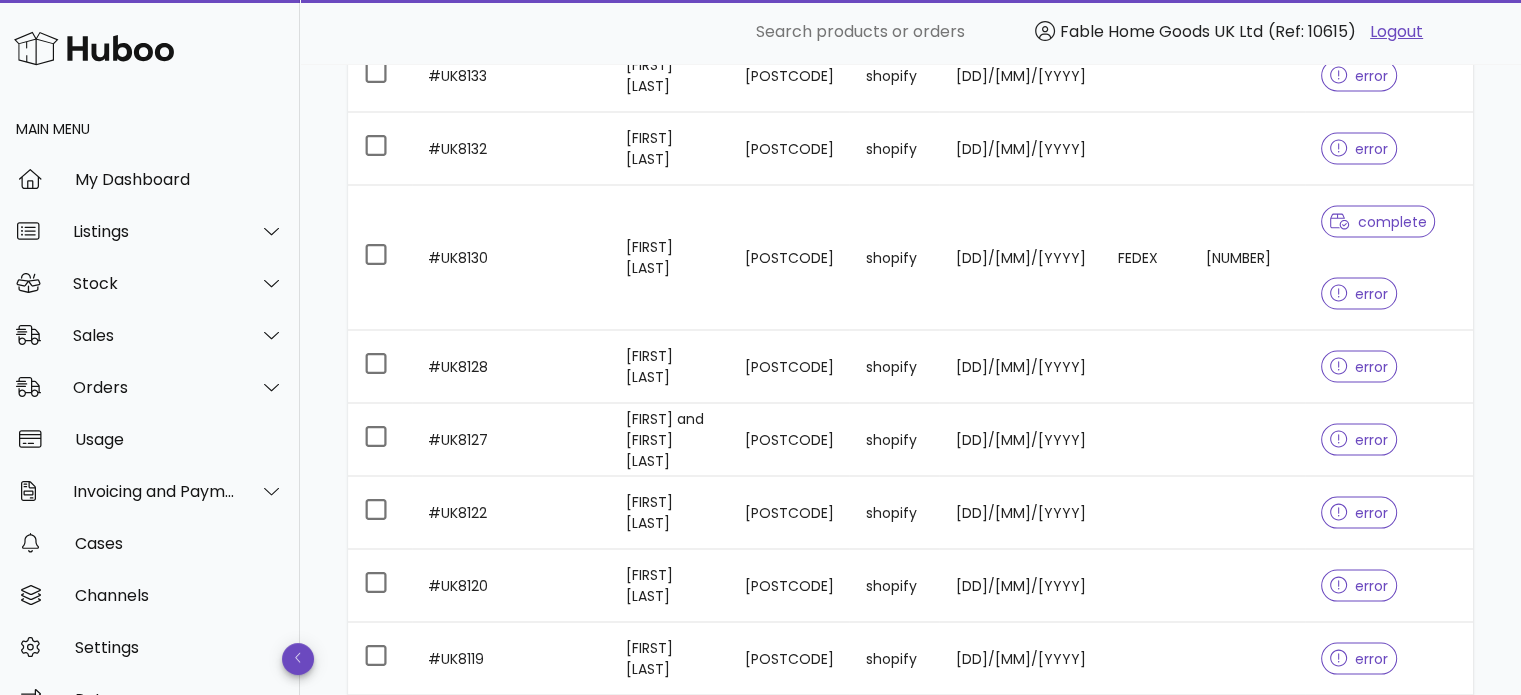 scroll, scrollTop: 4035, scrollLeft: 0, axis: vertical 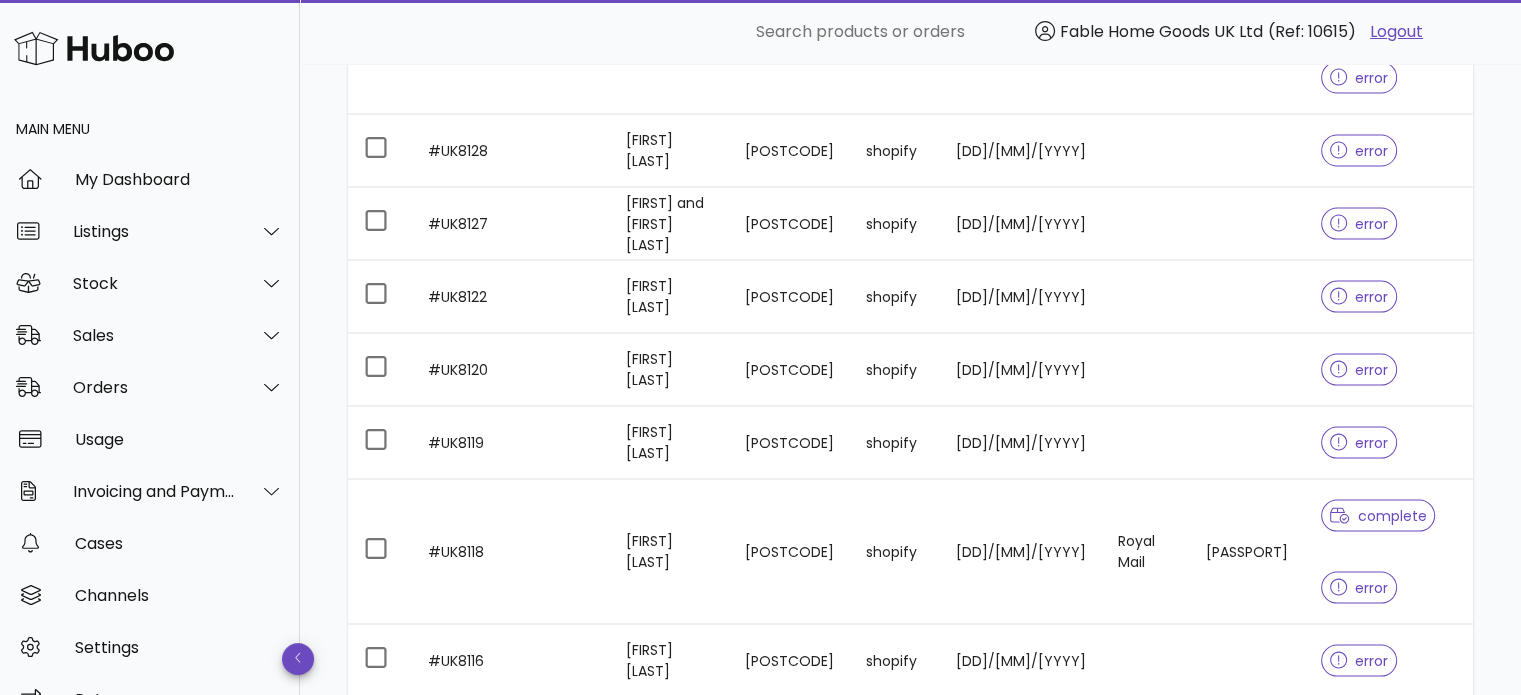 click 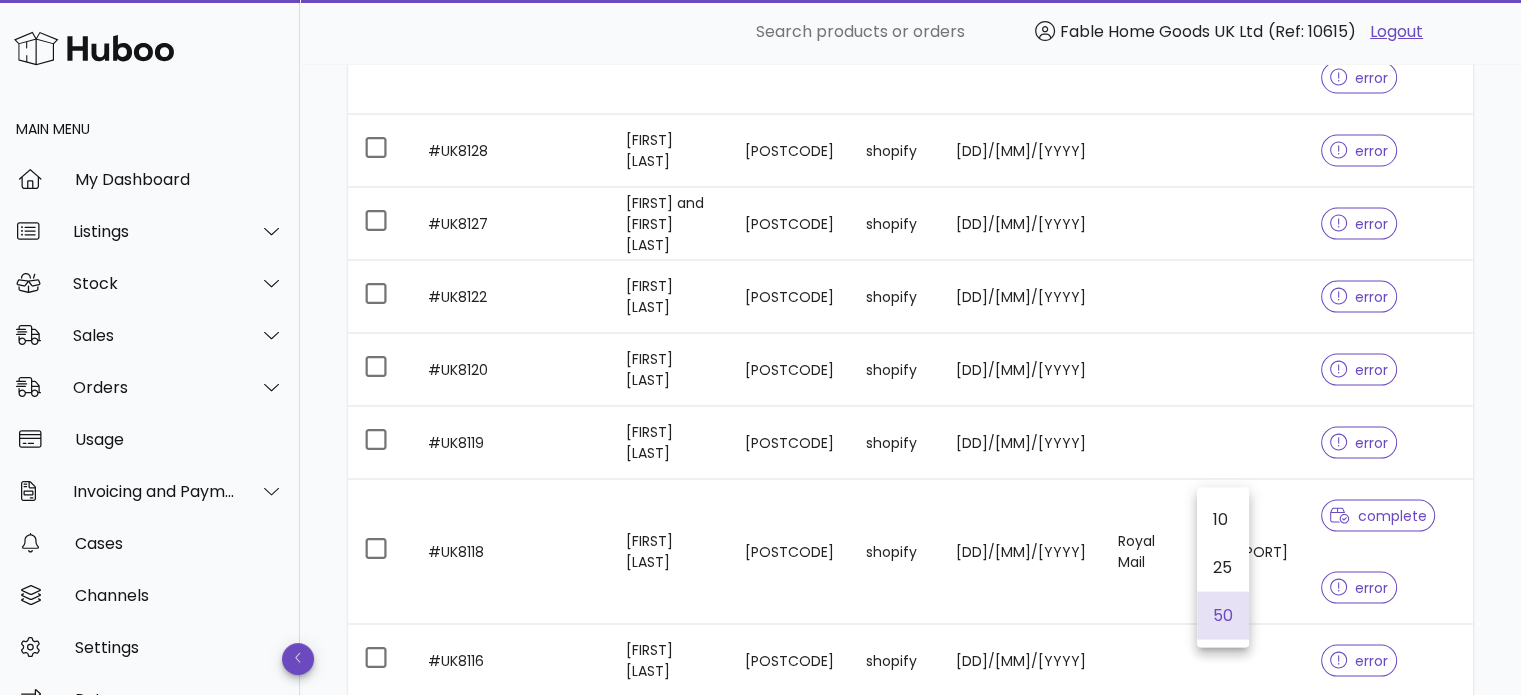 click 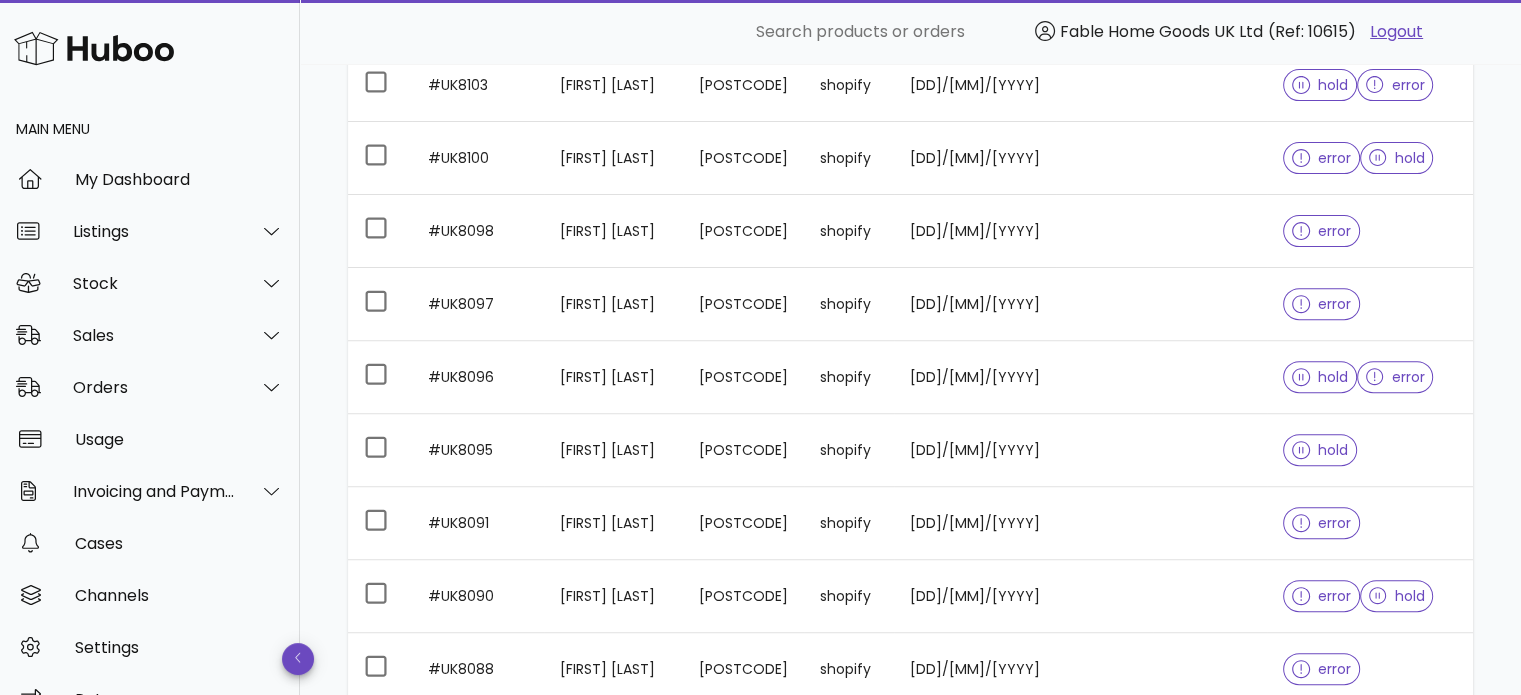 scroll, scrollTop: 500, scrollLeft: 0, axis: vertical 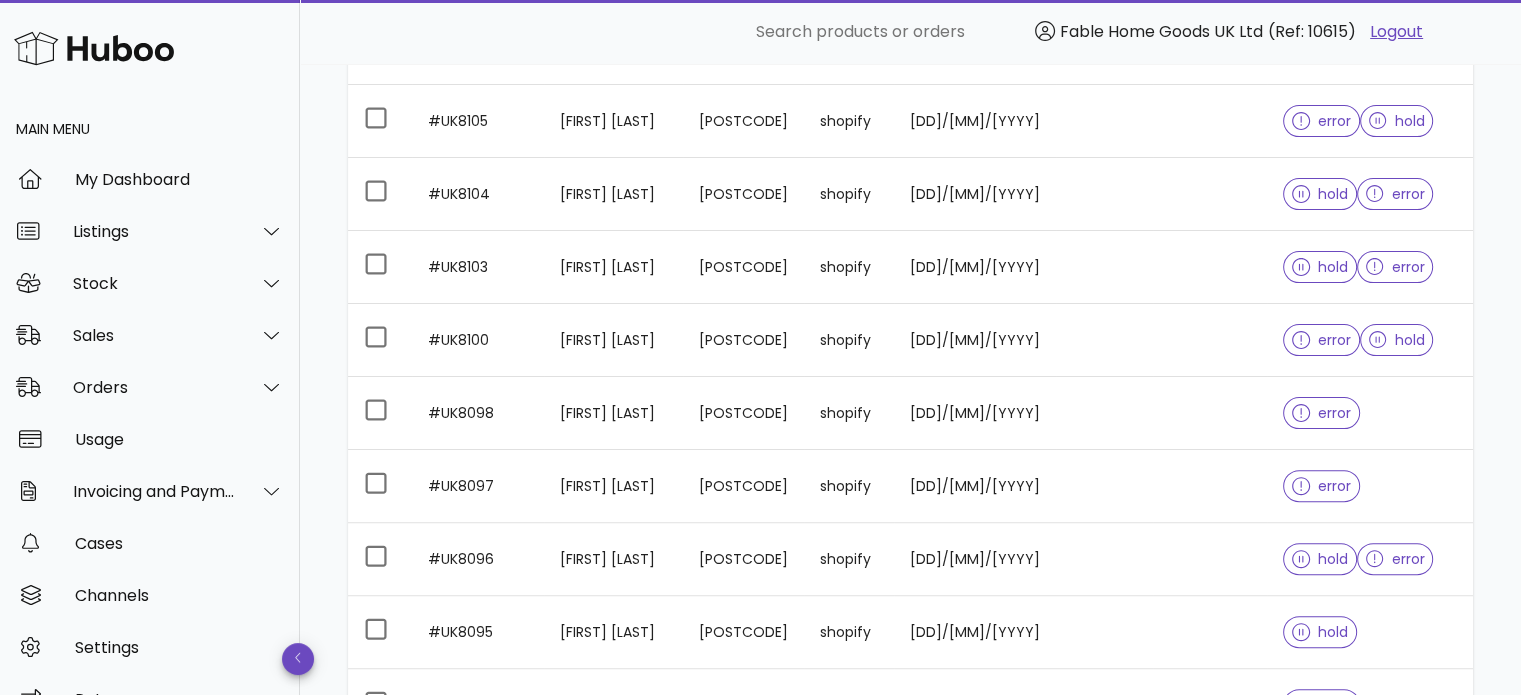 click at bounding box center (94, 48) 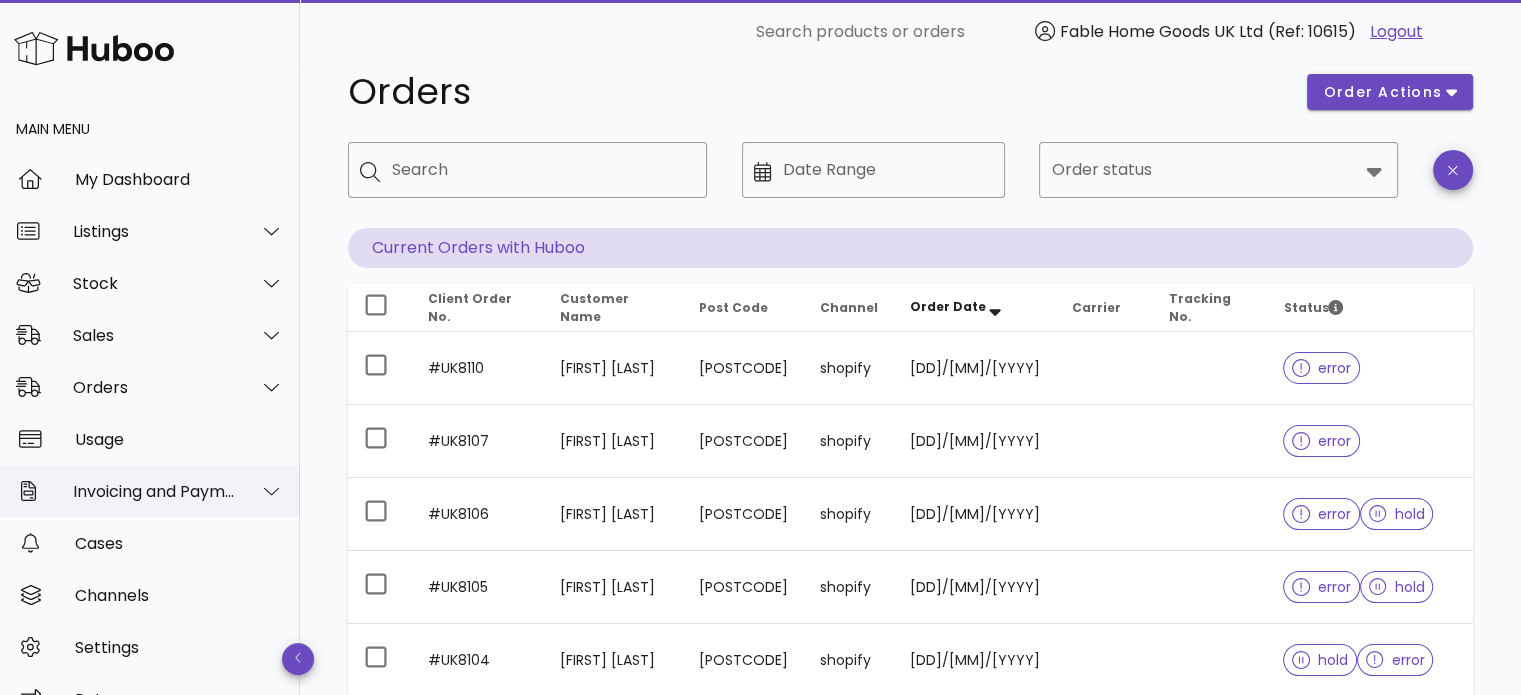 scroll, scrollTop: 0, scrollLeft: 0, axis: both 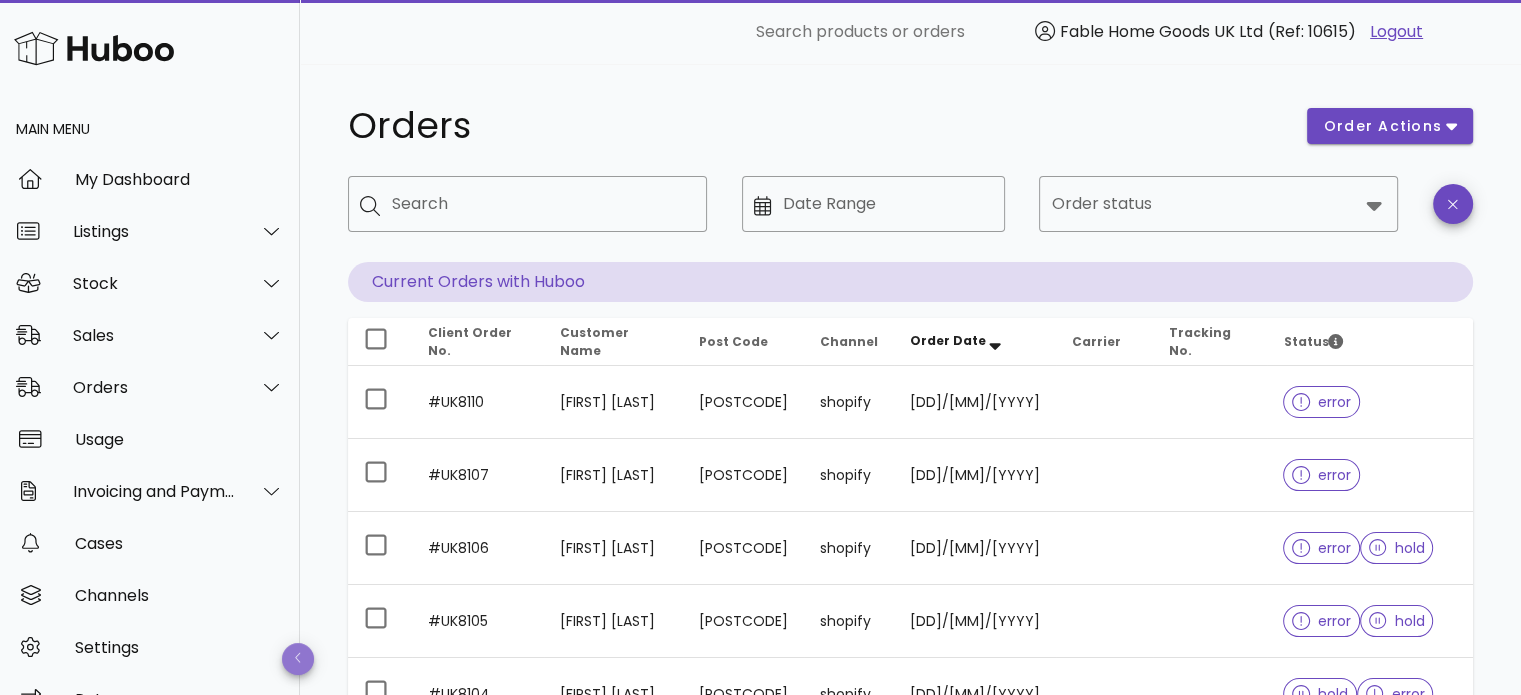 click 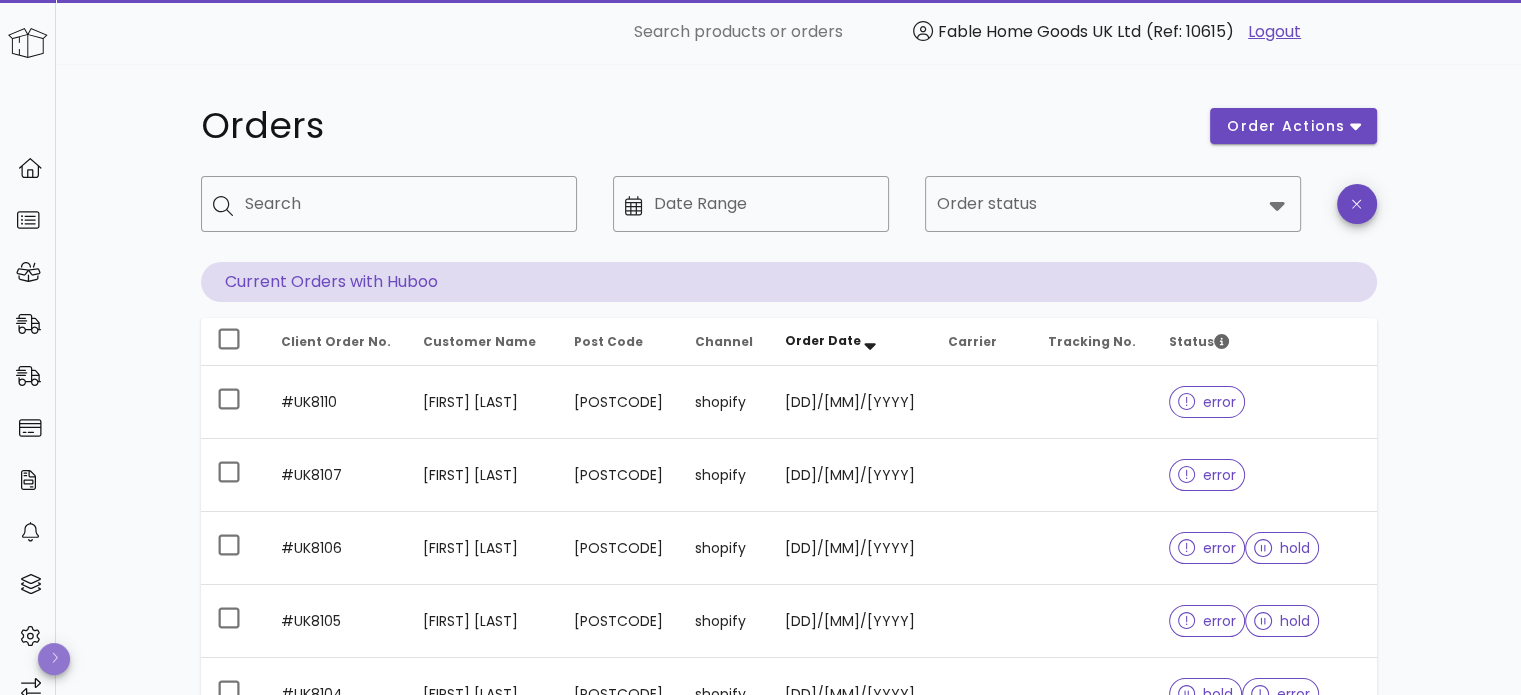 click at bounding box center (54, 659) 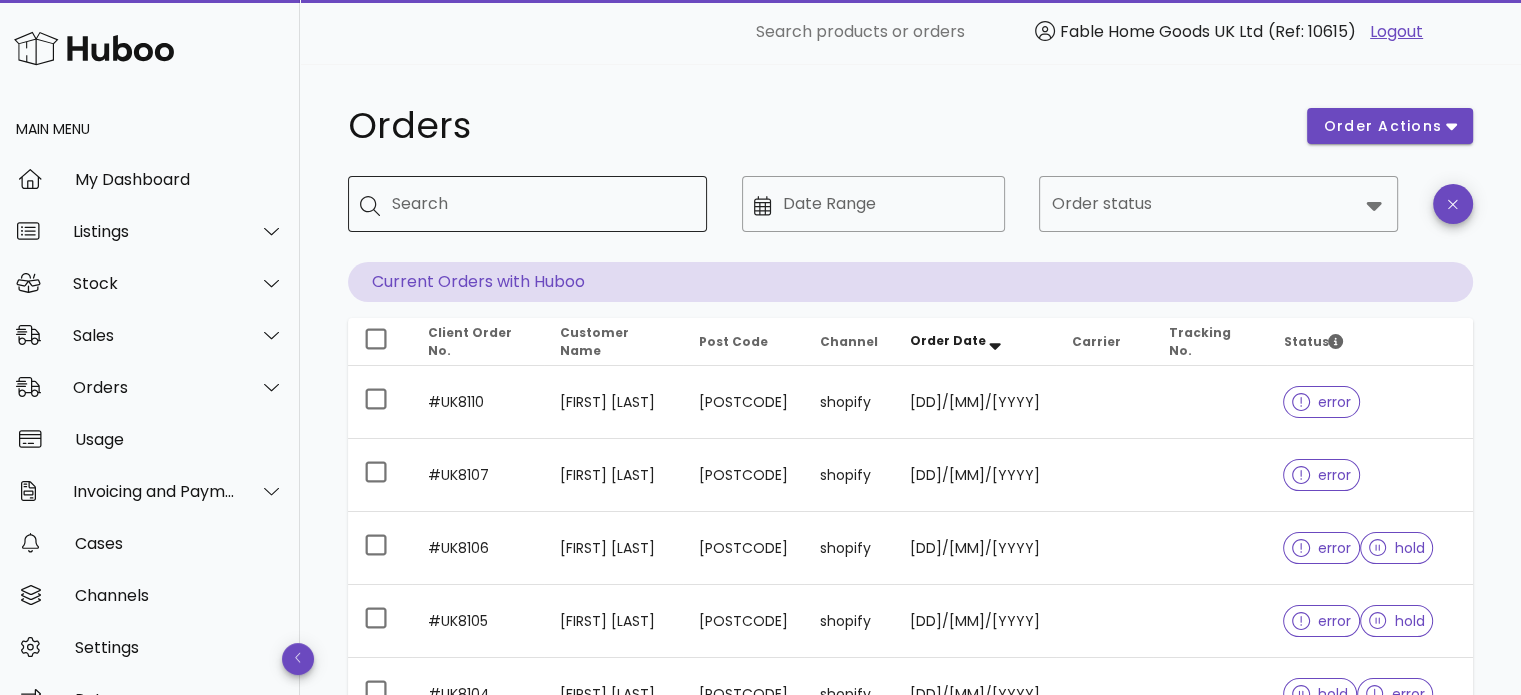 click on "Search" at bounding box center [541, 204] 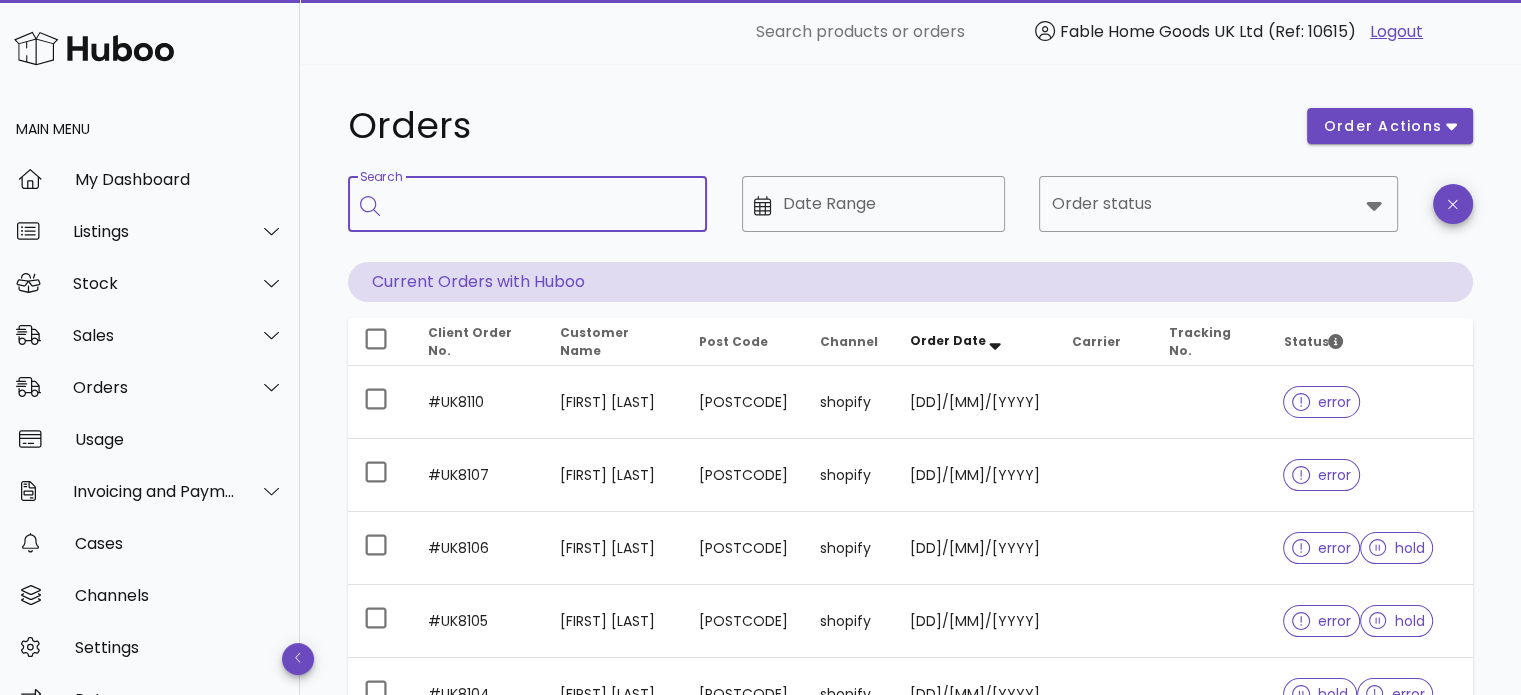 paste on "**********" 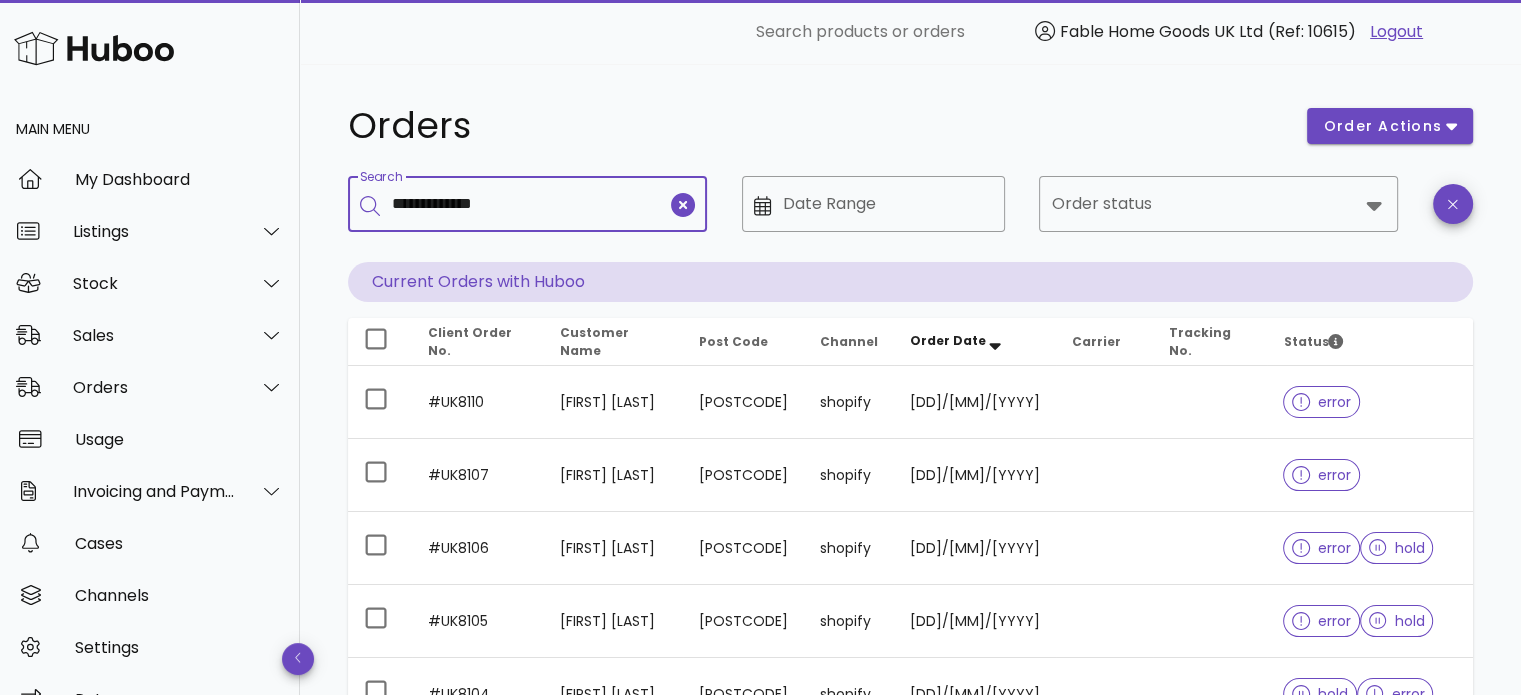type on "**********" 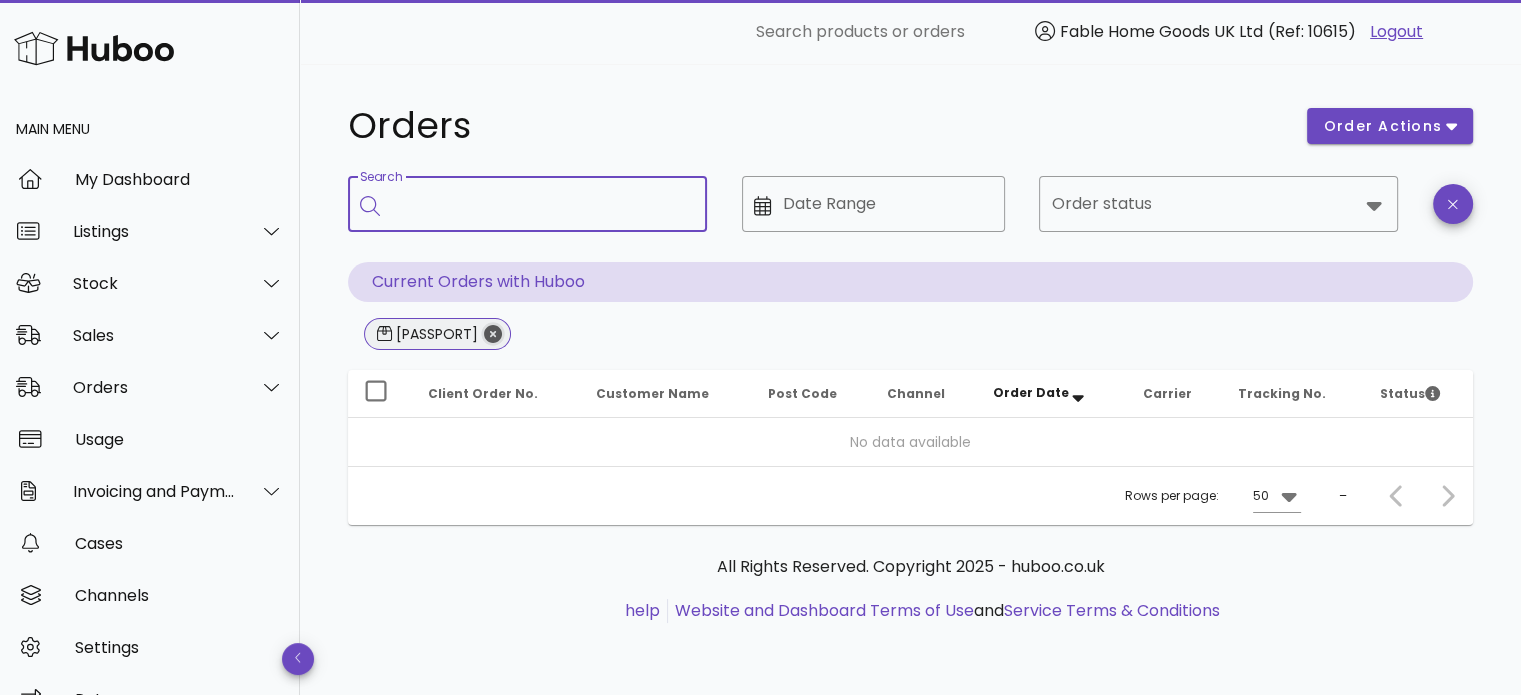 click 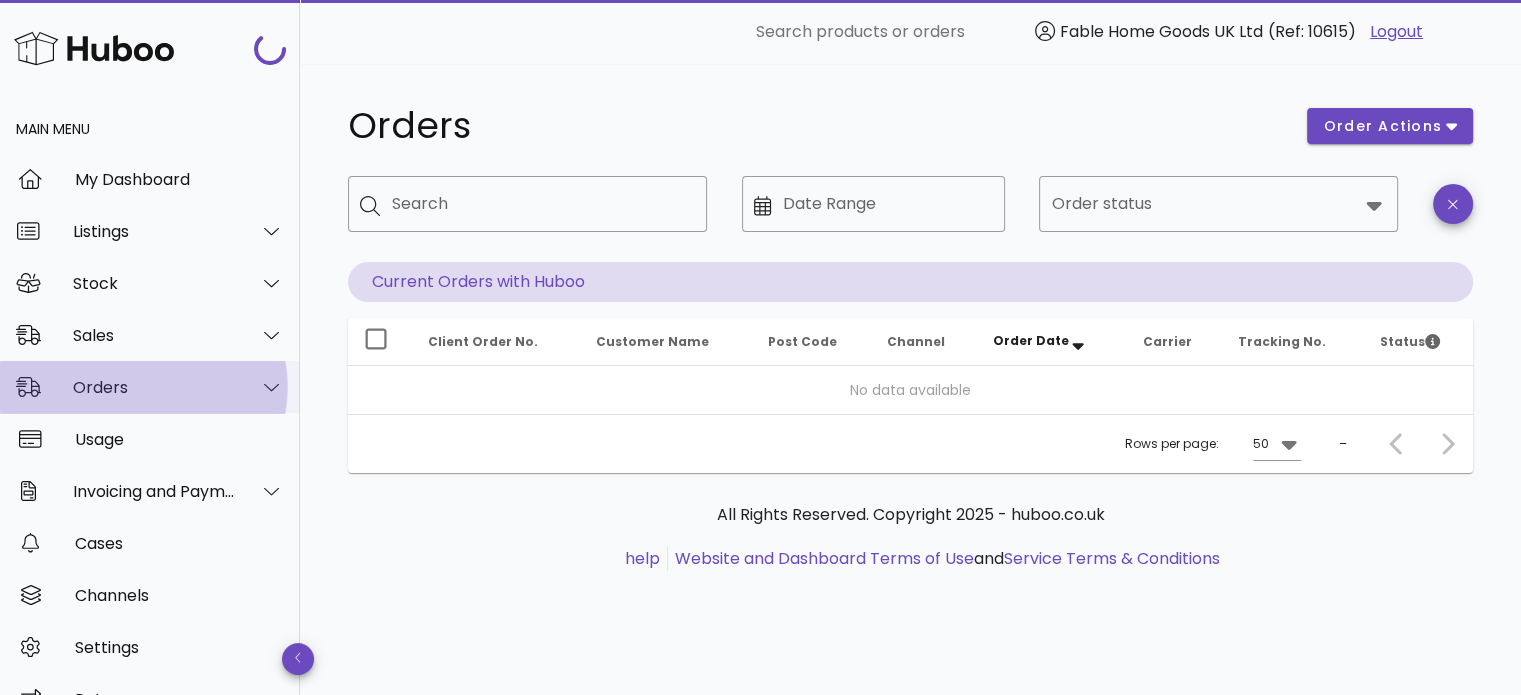 click on "Orders" at bounding box center [150, 387] 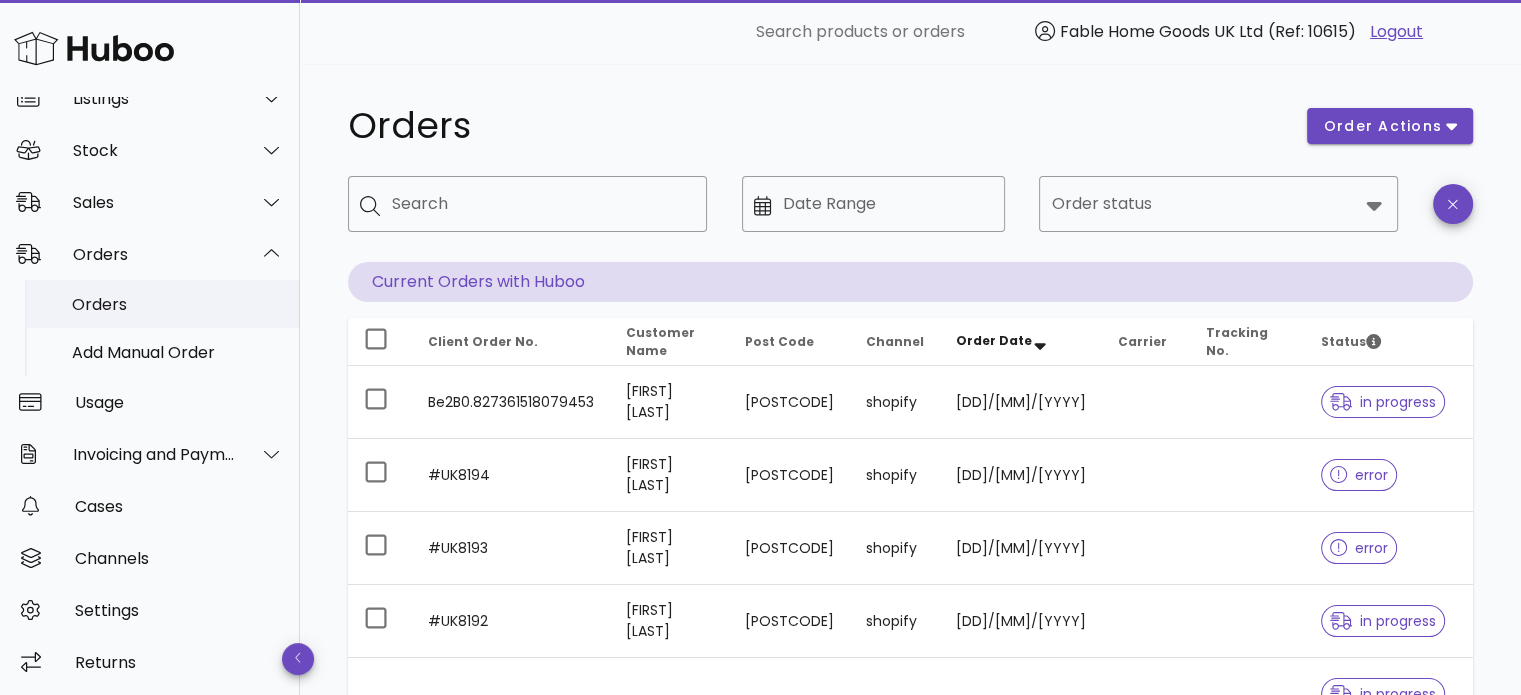 scroll, scrollTop: 33, scrollLeft: 0, axis: vertical 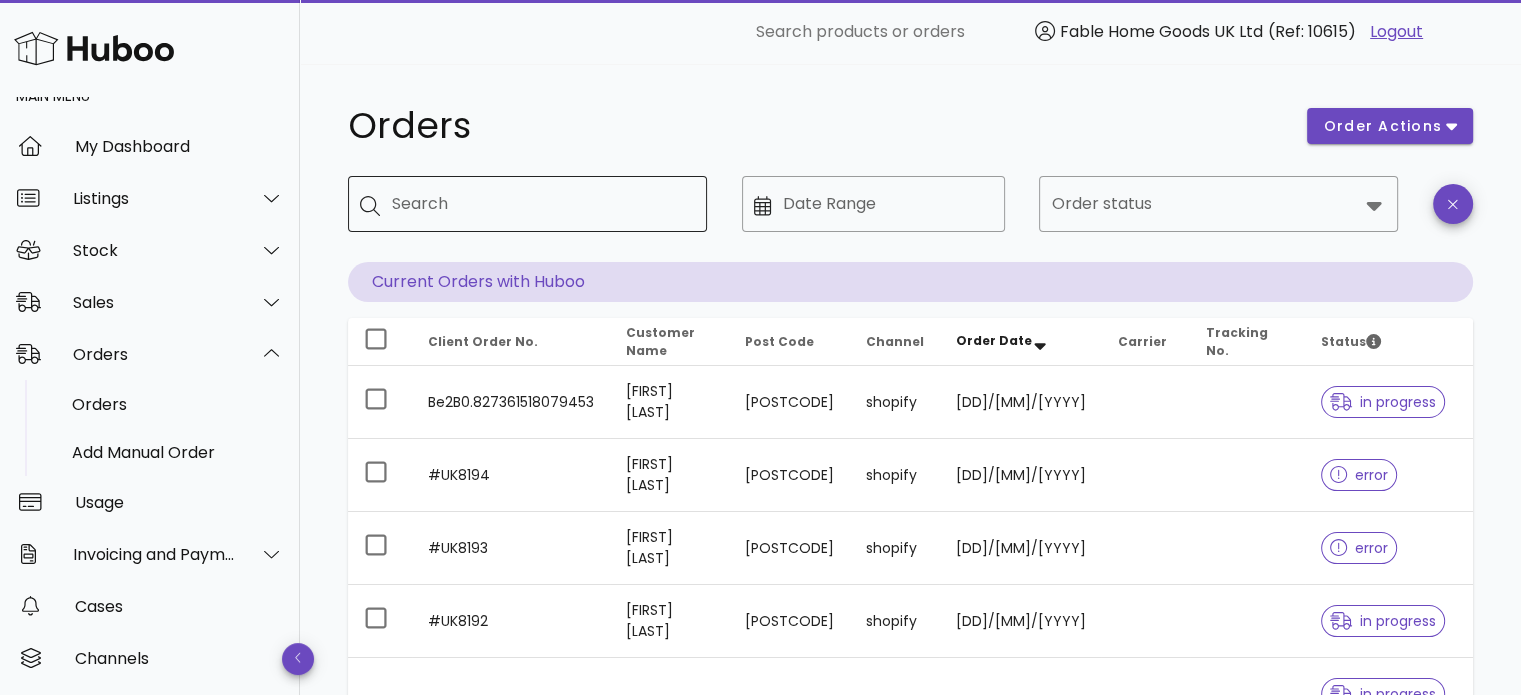 click on "Search" at bounding box center [541, 204] 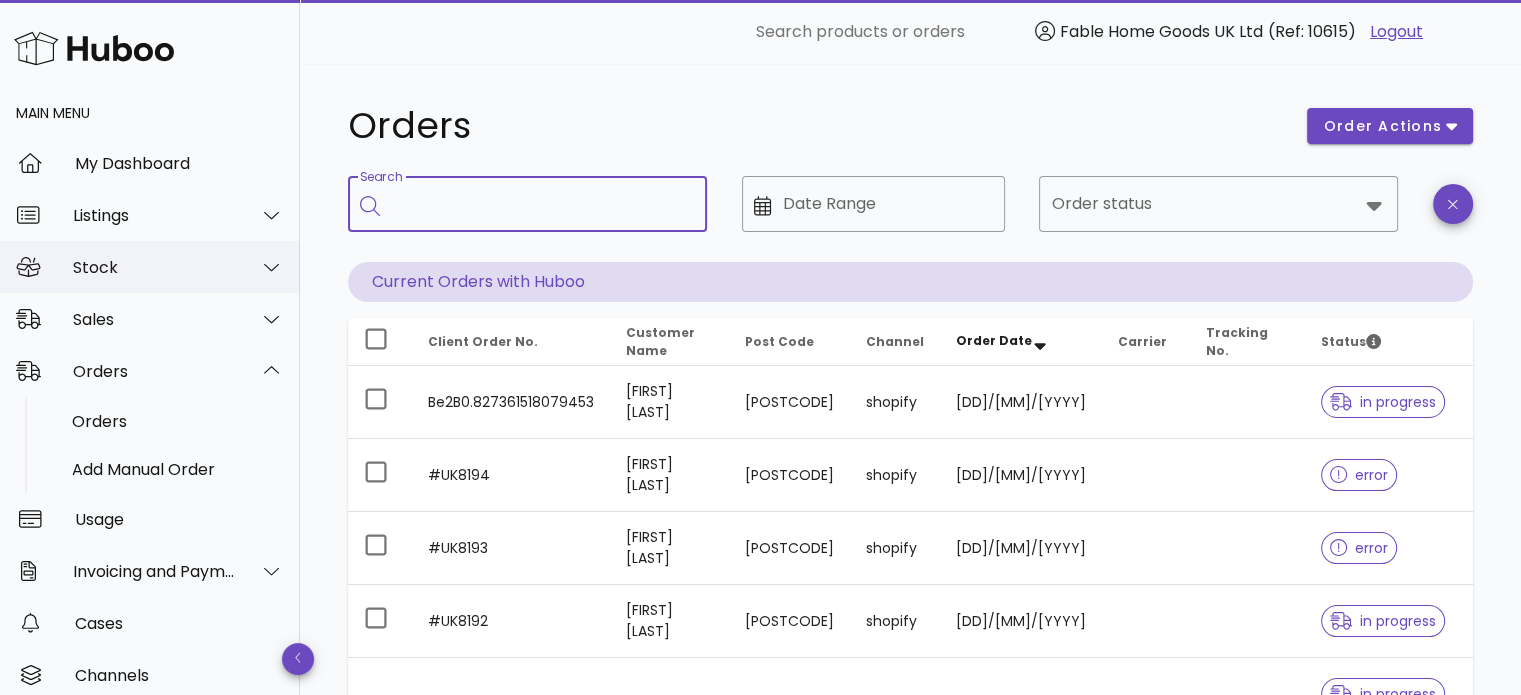 scroll, scrollTop: 0, scrollLeft: 0, axis: both 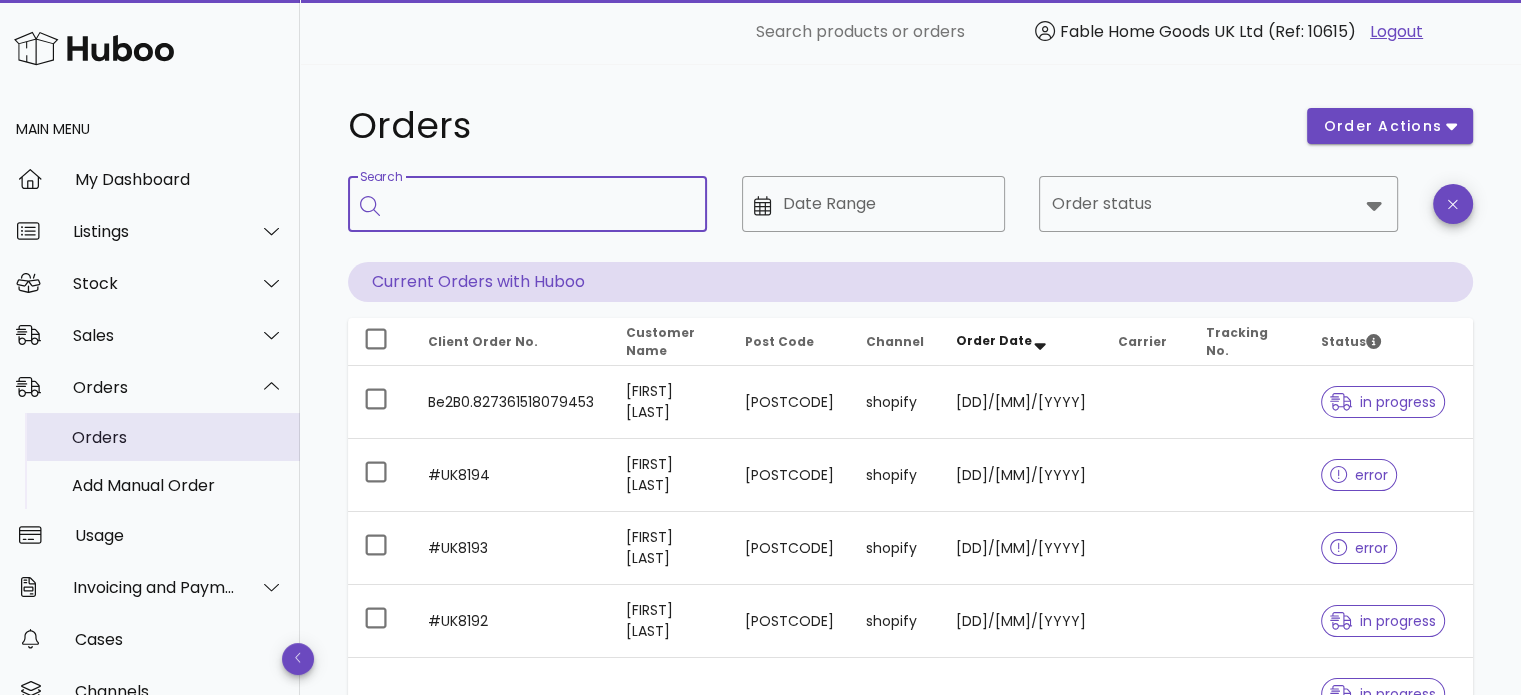 click on "Orders" at bounding box center (178, 437) 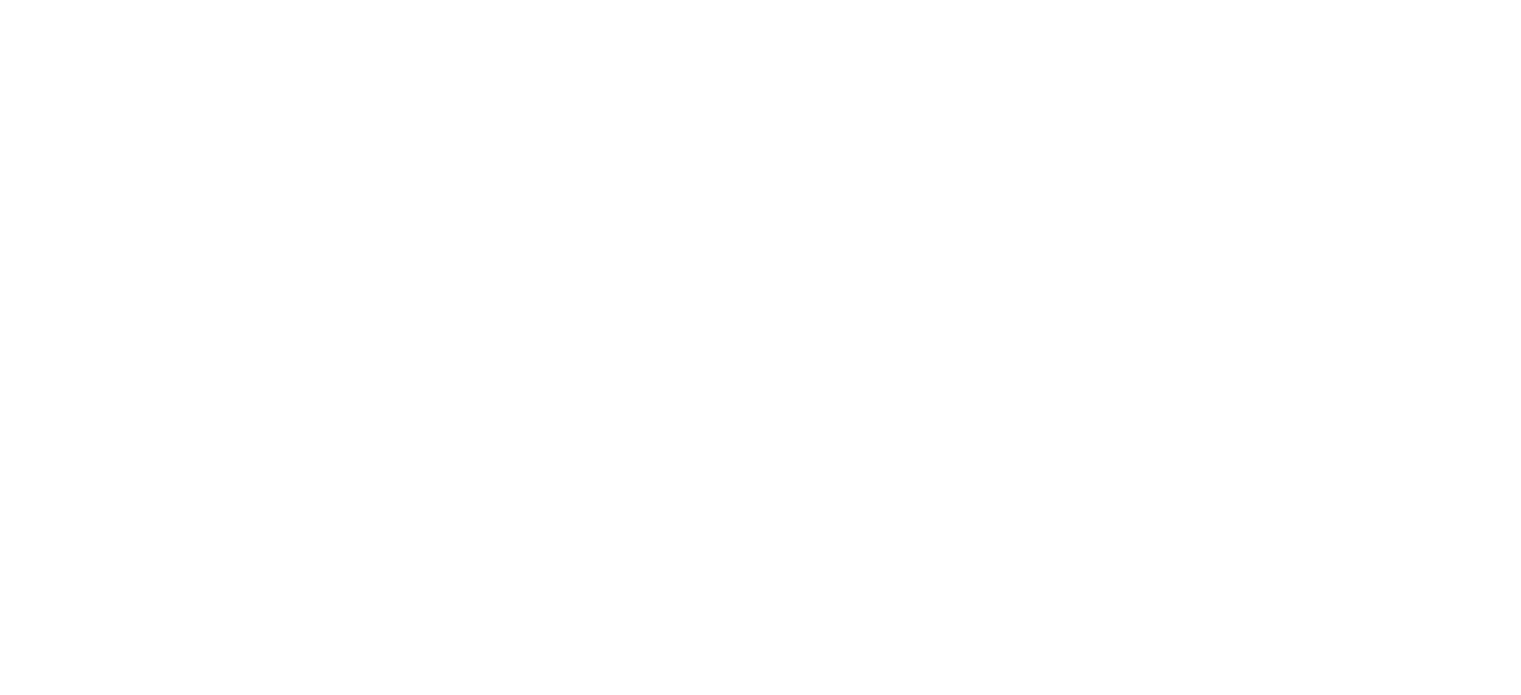 scroll, scrollTop: 0, scrollLeft: 0, axis: both 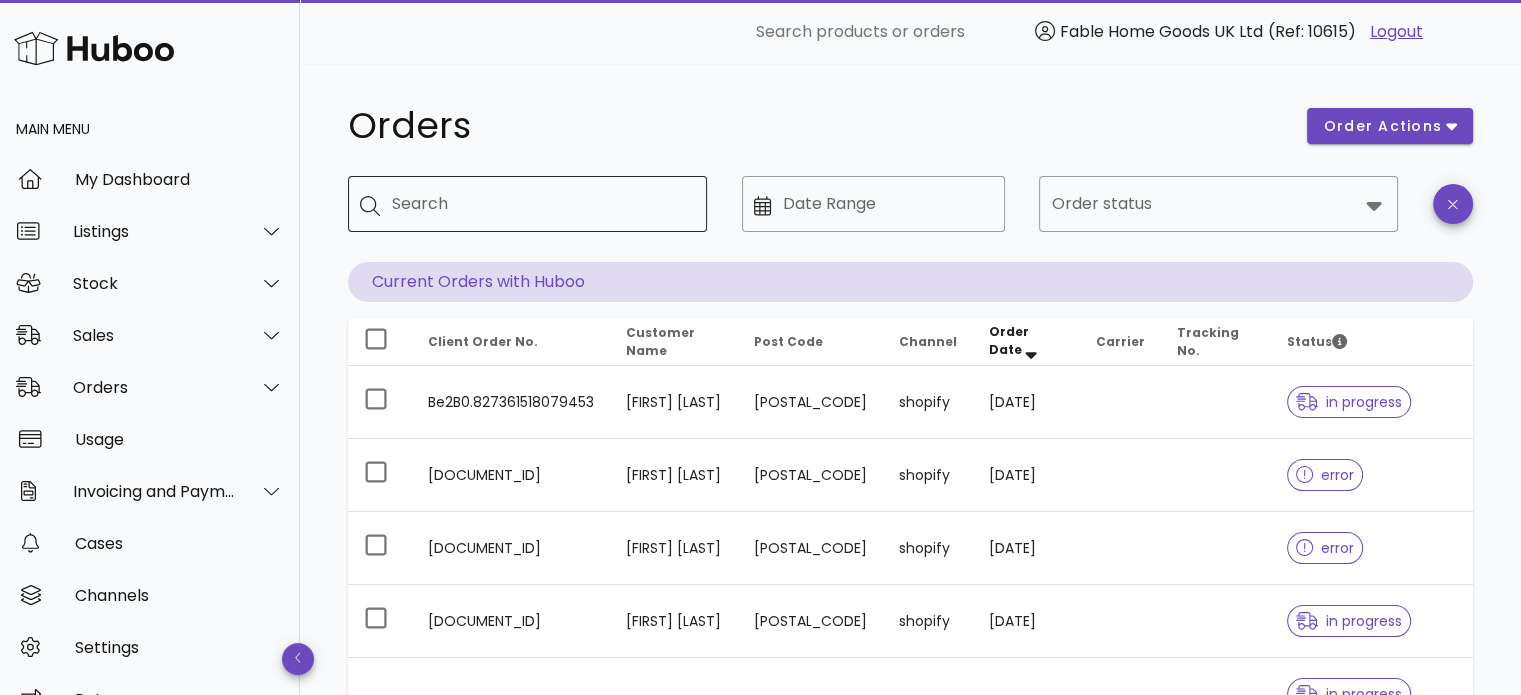 click on "Search" at bounding box center (541, 204) 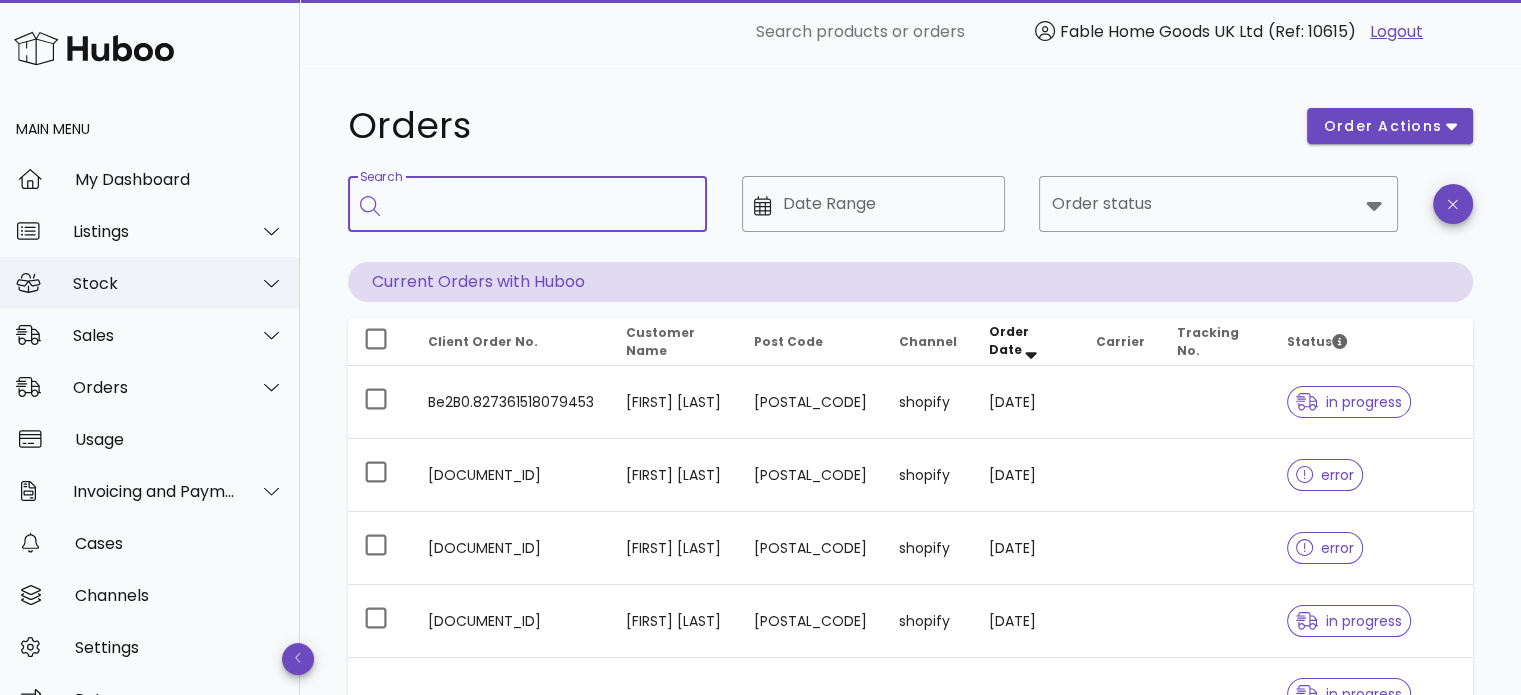 click on "Stock" at bounding box center [150, 283] 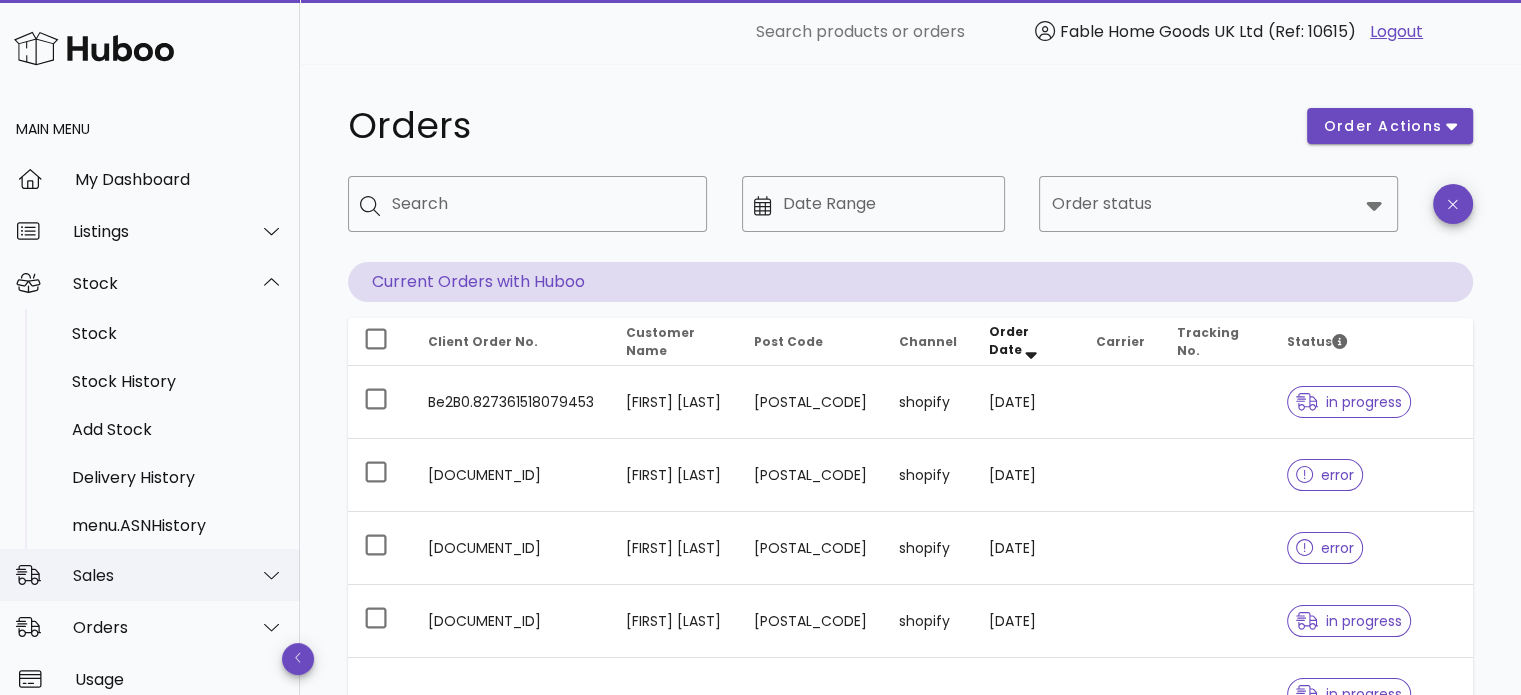 click on "Sales" at bounding box center [154, 575] 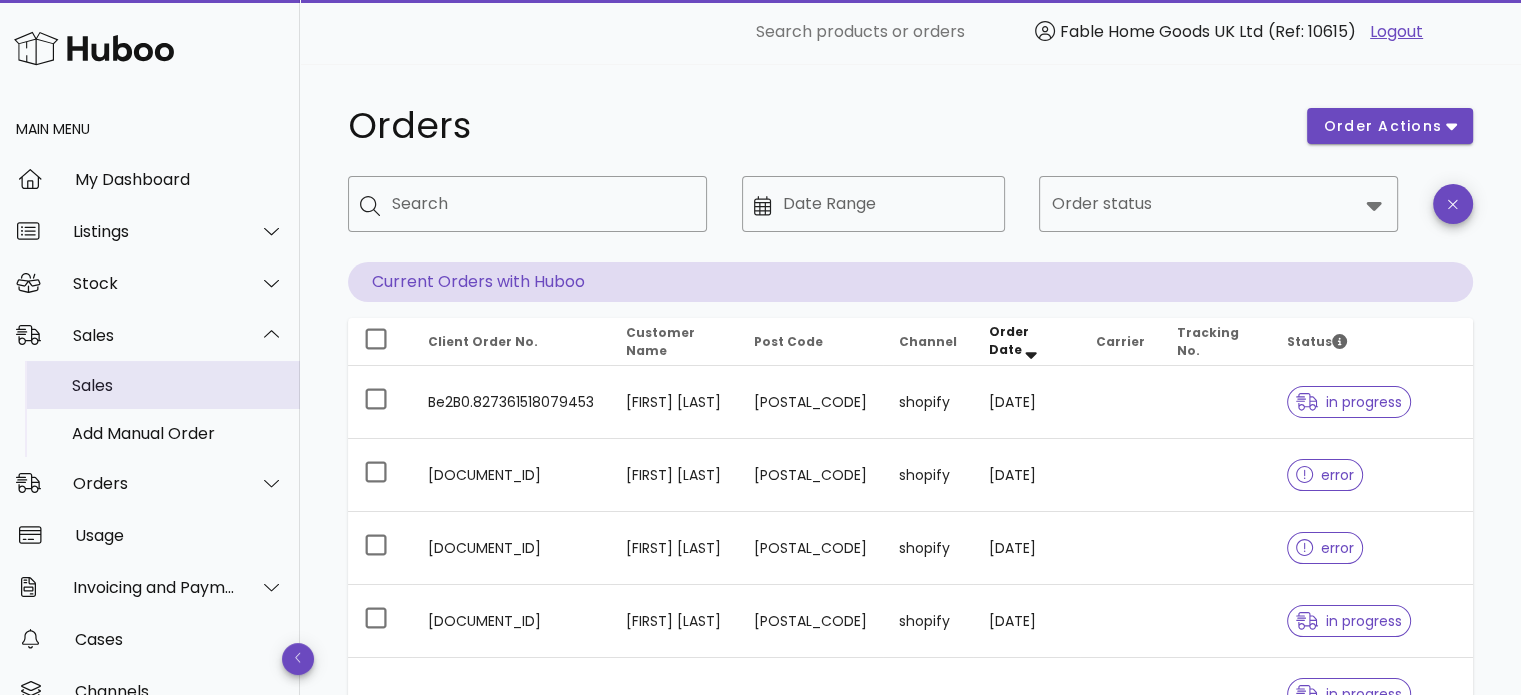 click on "Sales" at bounding box center (178, 385) 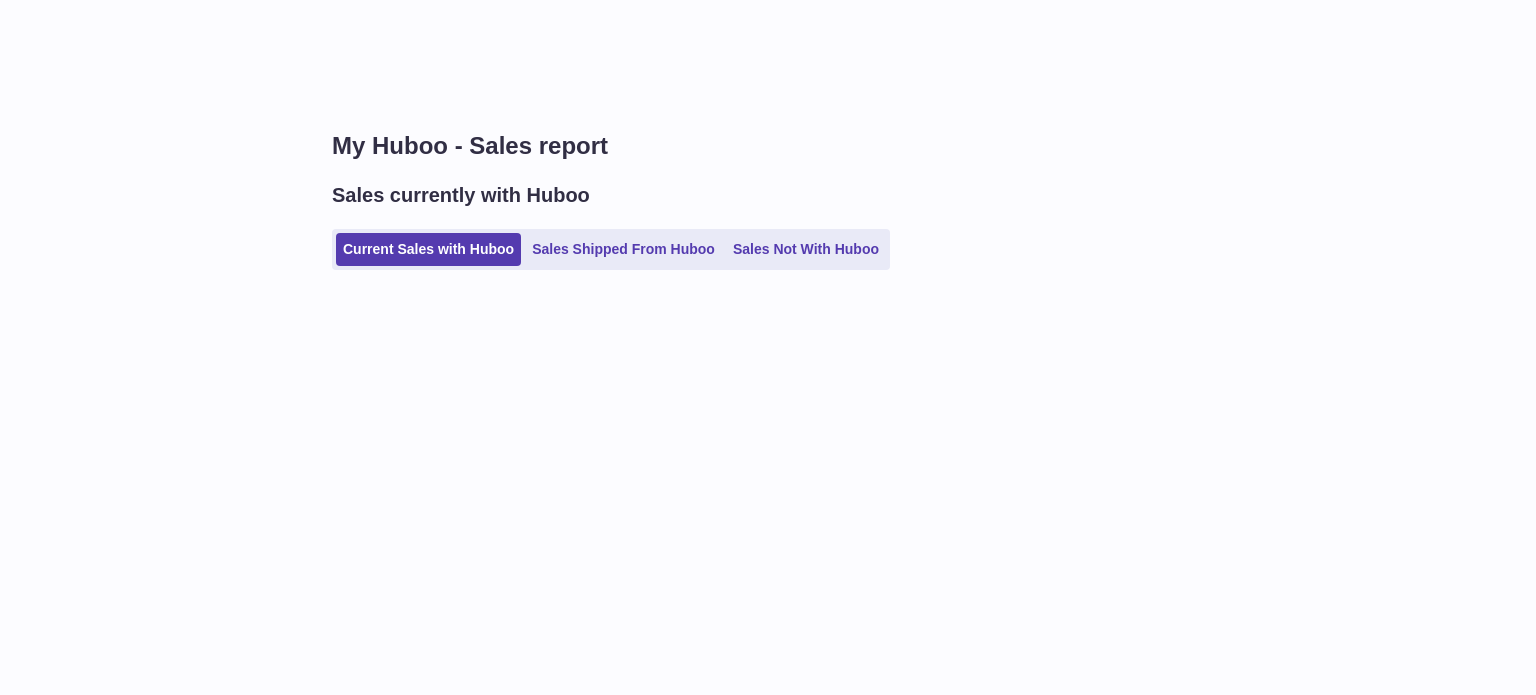 scroll, scrollTop: 0, scrollLeft: 0, axis: both 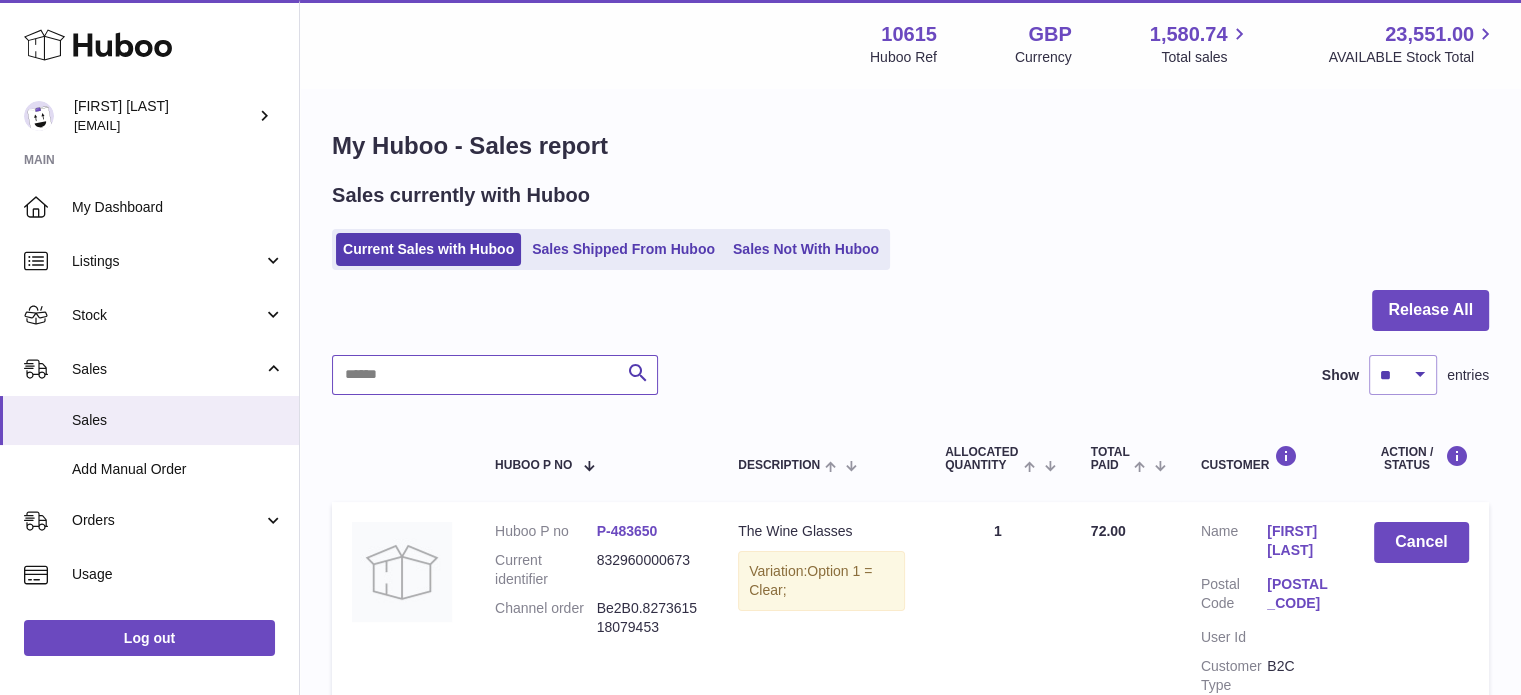 click at bounding box center (495, 375) 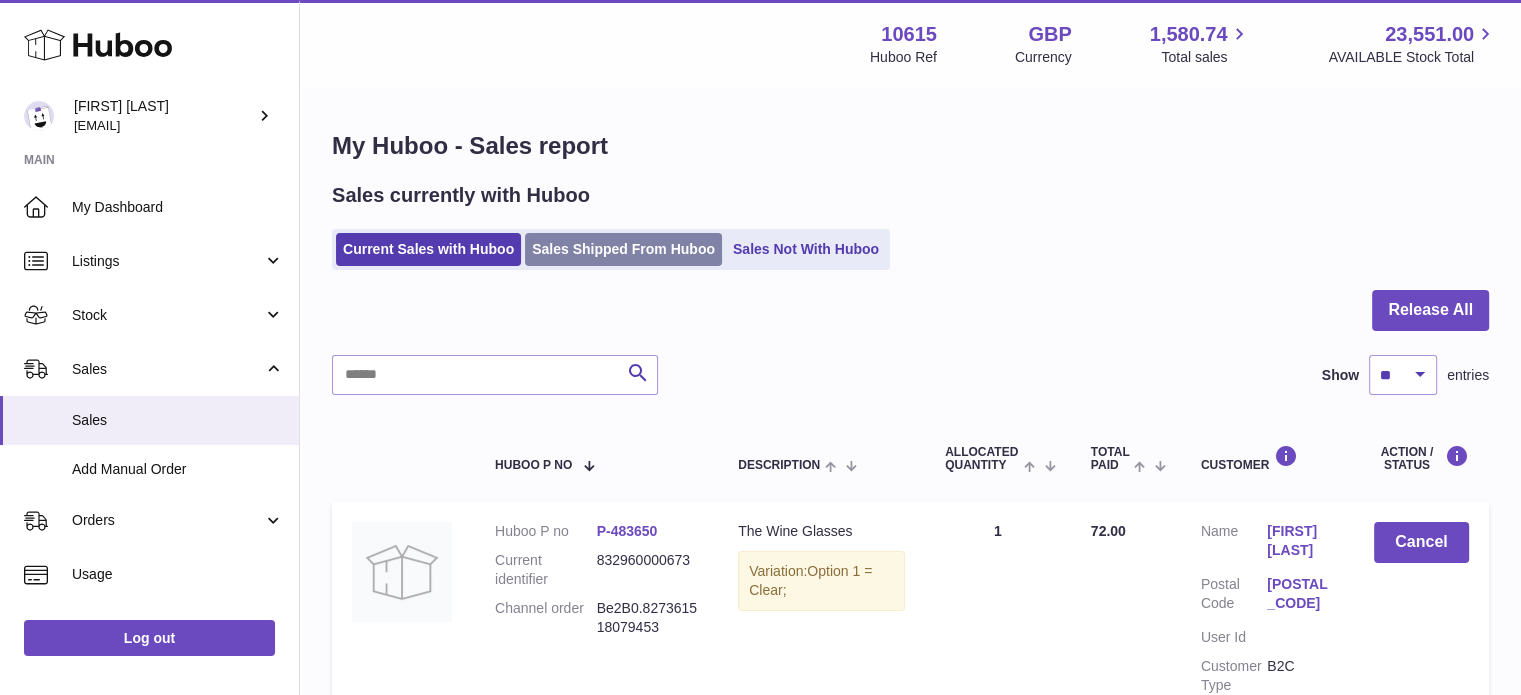 click on "Sales Shipped From Huboo" at bounding box center (623, 249) 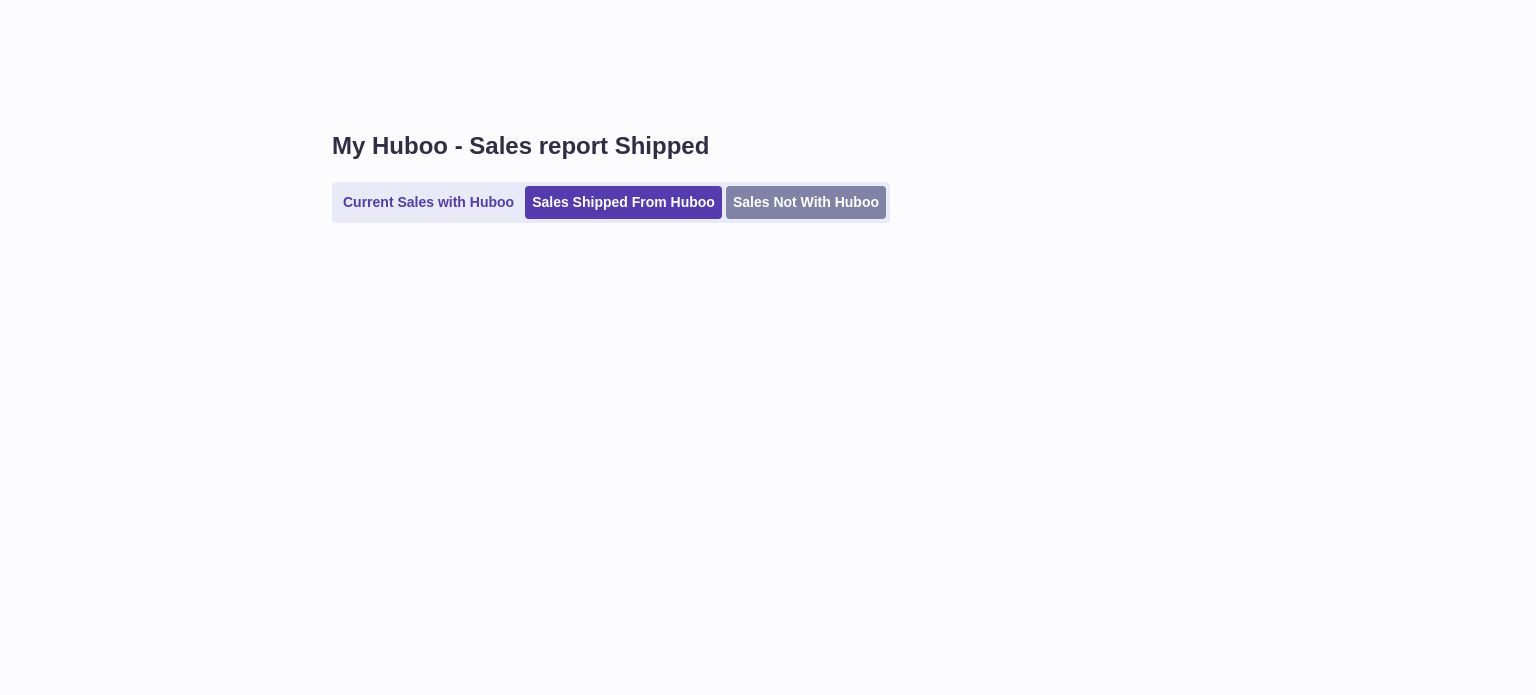scroll, scrollTop: 0, scrollLeft: 0, axis: both 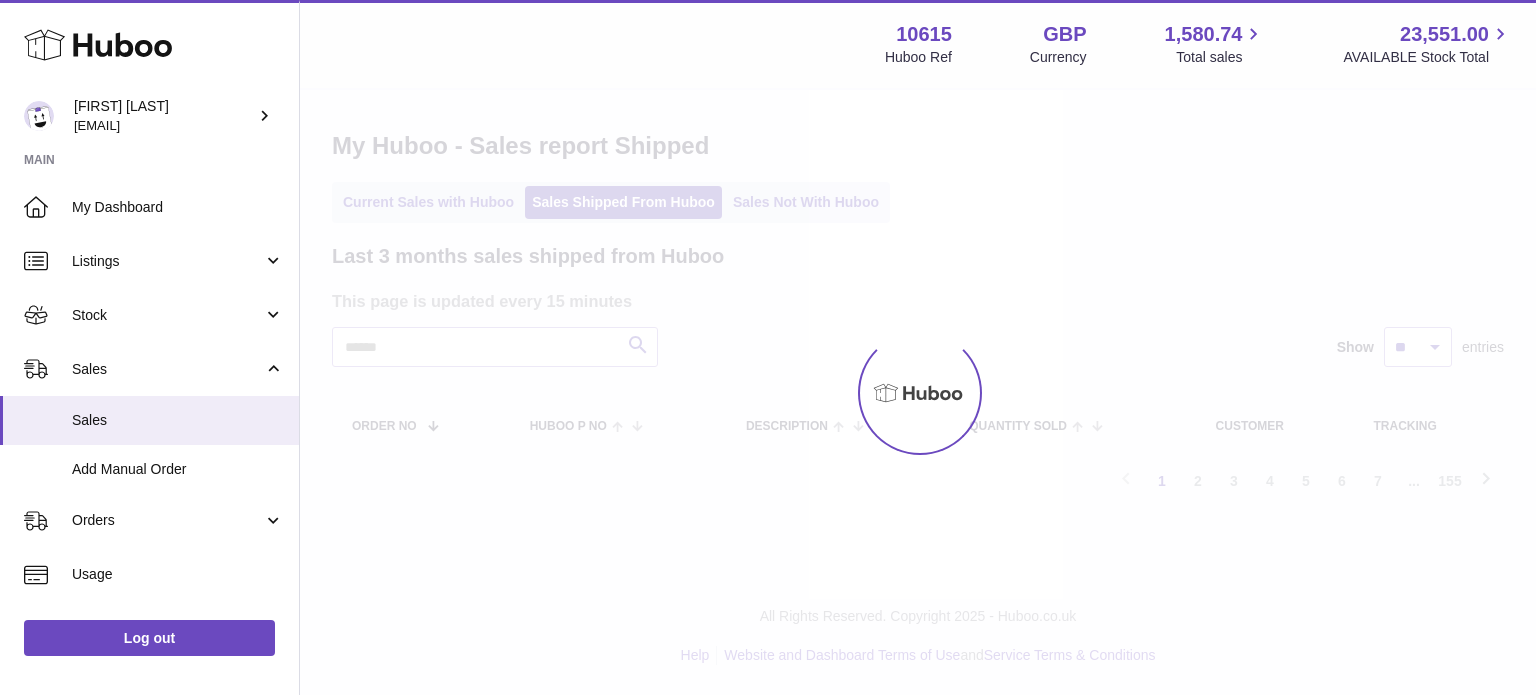 click at bounding box center (918, 392) 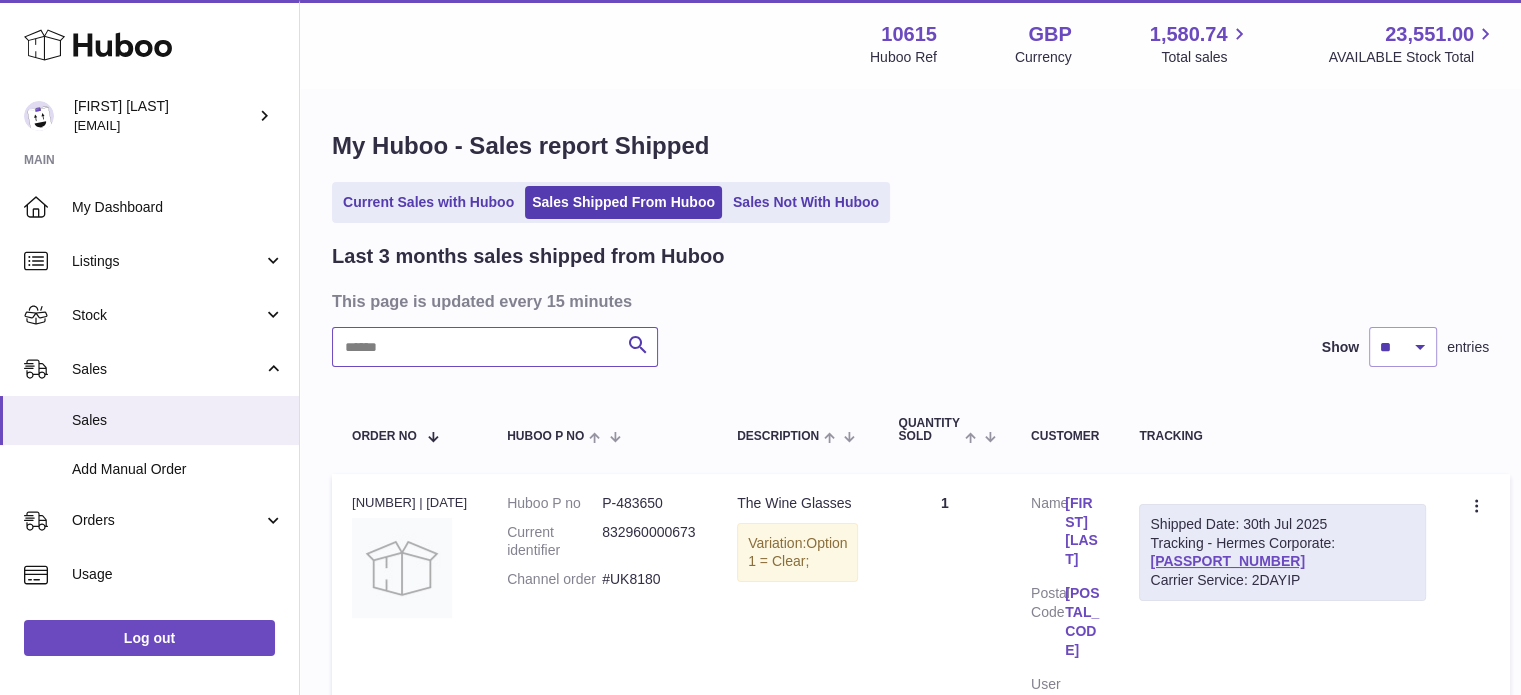 click at bounding box center [495, 347] 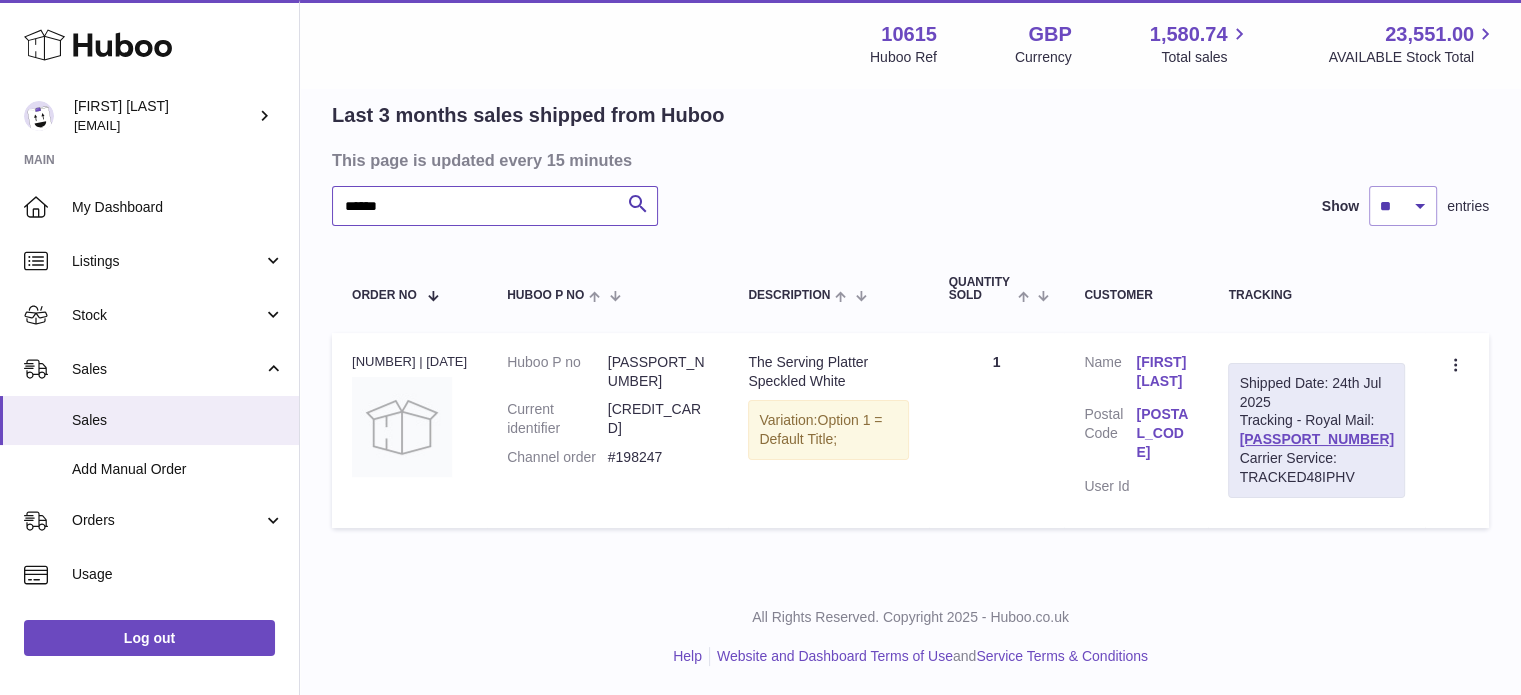 scroll, scrollTop: 159, scrollLeft: 0, axis: vertical 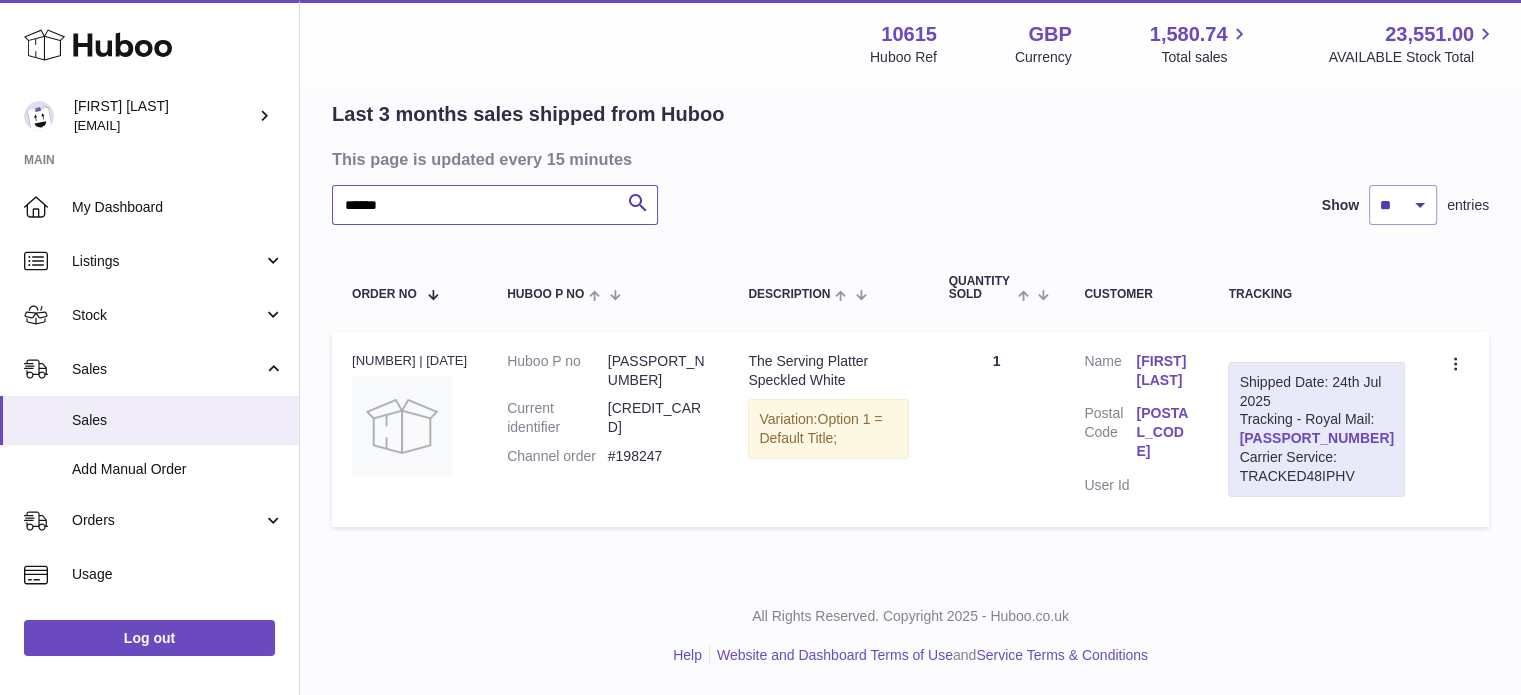type on "******" 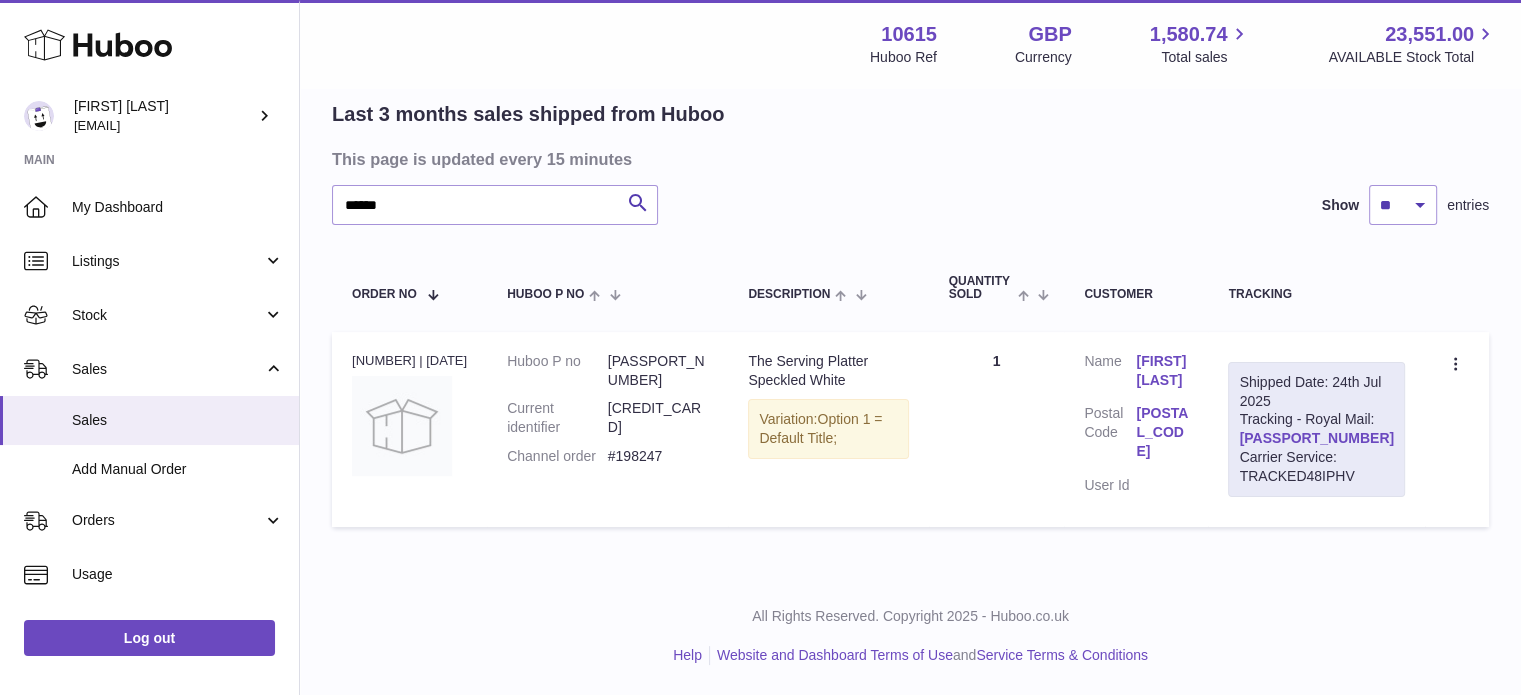 click on "[PASSPORT_NUMBER]" at bounding box center (1316, 438) 